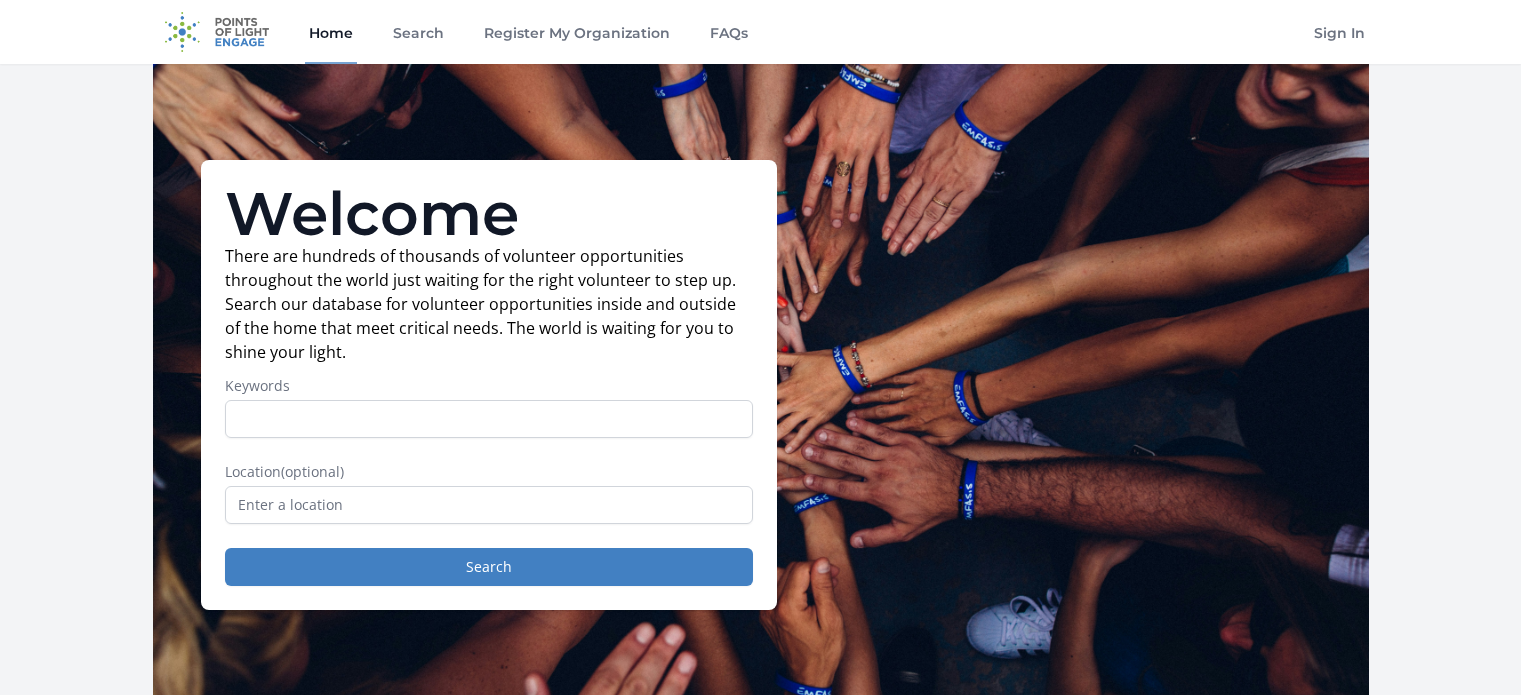 scroll, scrollTop: 0, scrollLeft: 0, axis: both 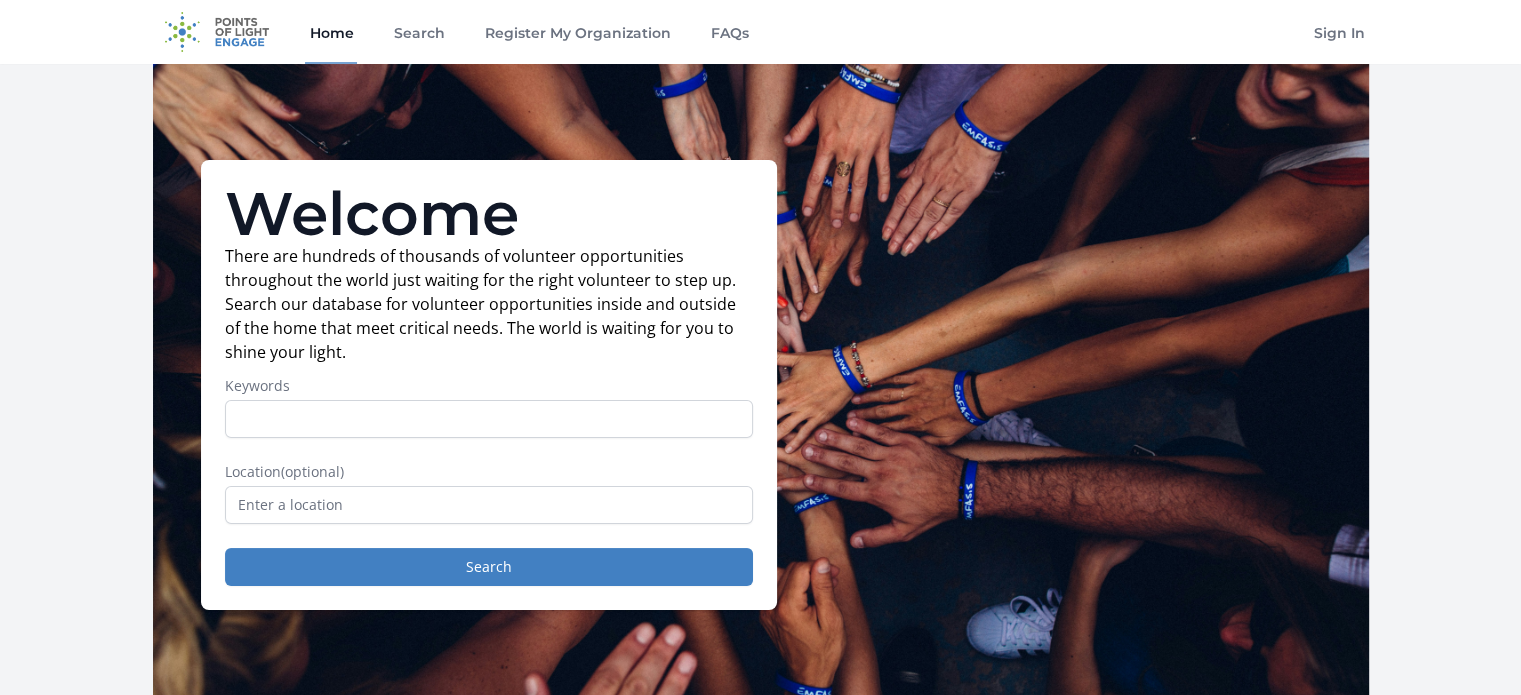 drag, startPoint x: 0, startPoint y: 0, endPoint x: 494, endPoint y: 426, distance: 652.3128 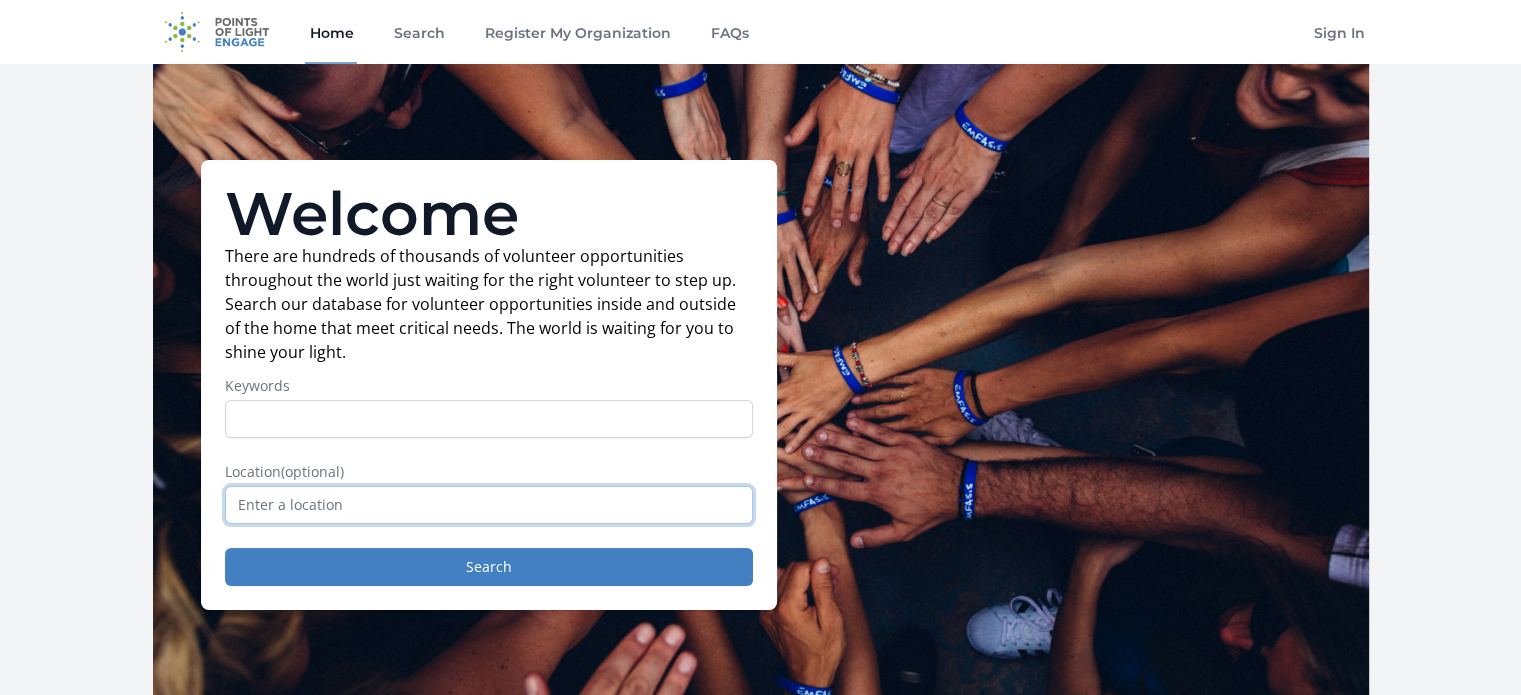 click at bounding box center (489, 505) 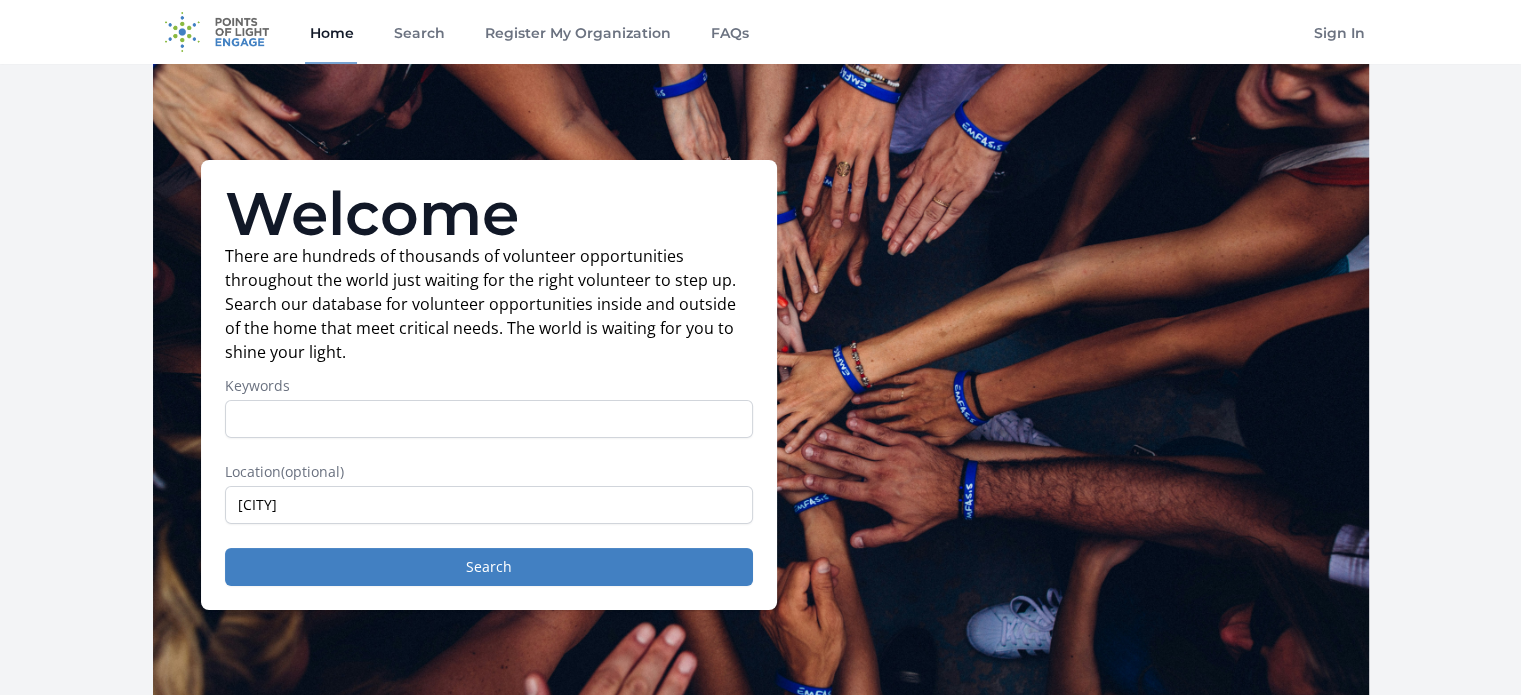 type on "[CITY], [STATE], [COUNTRY]" 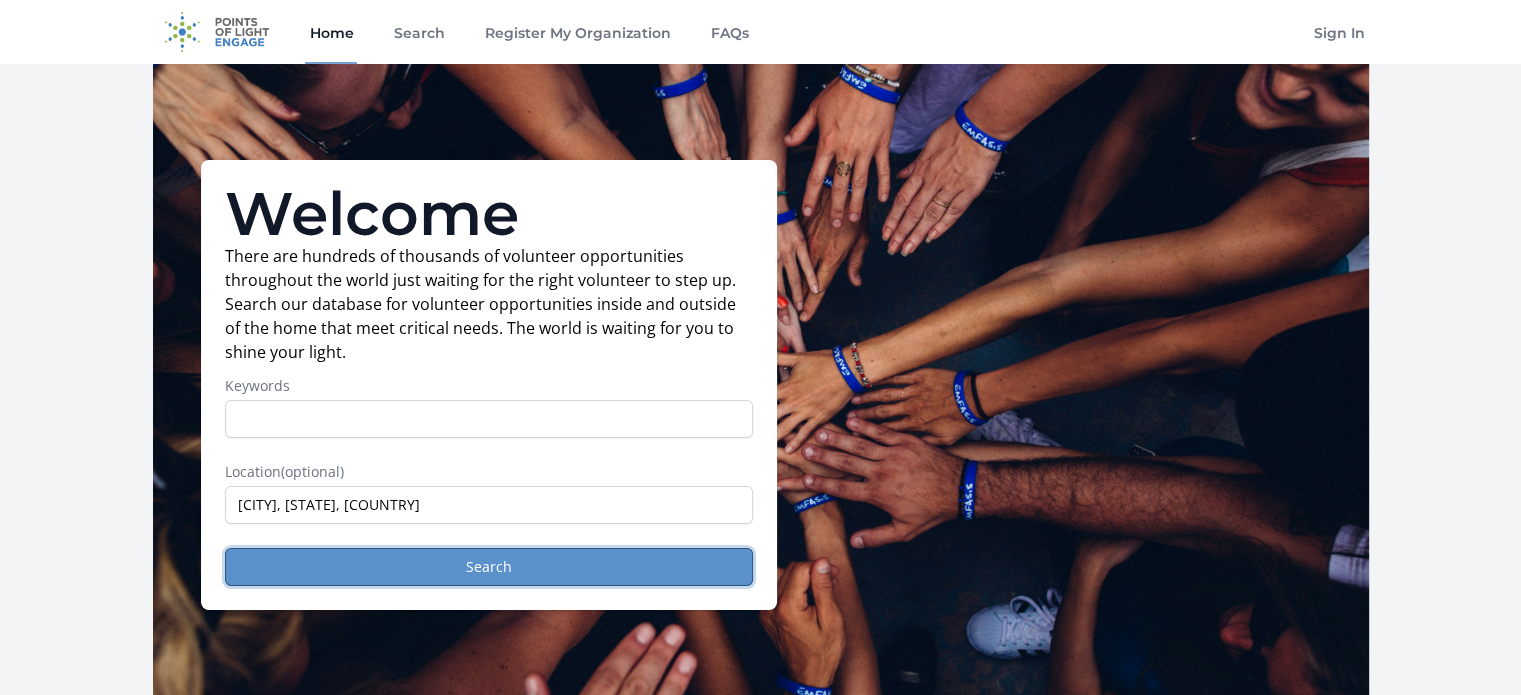 drag, startPoint x: 414, startPoint y: 561, endPoint x: 540, endPoint y: 529, distance: 130 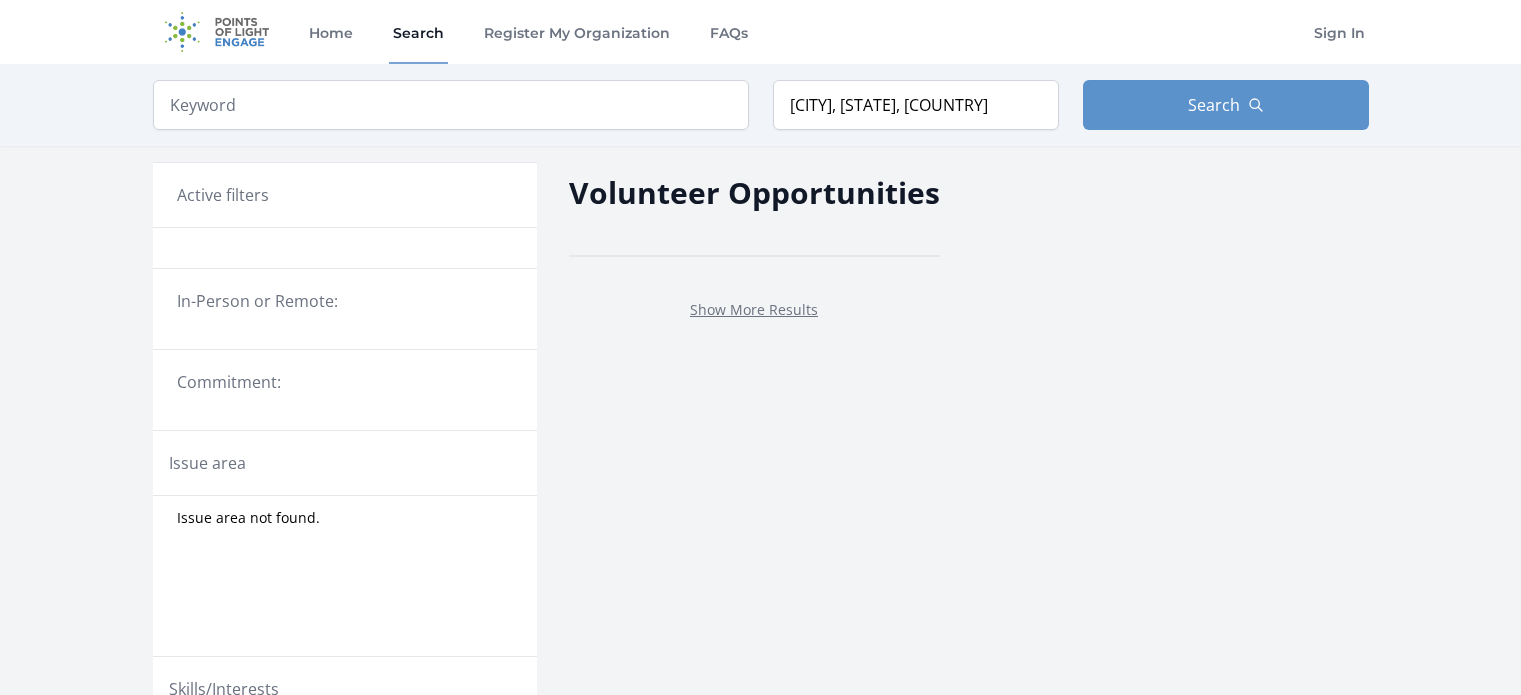 scroll, scrollTop: 0, scrollLeft: 0, axis: both 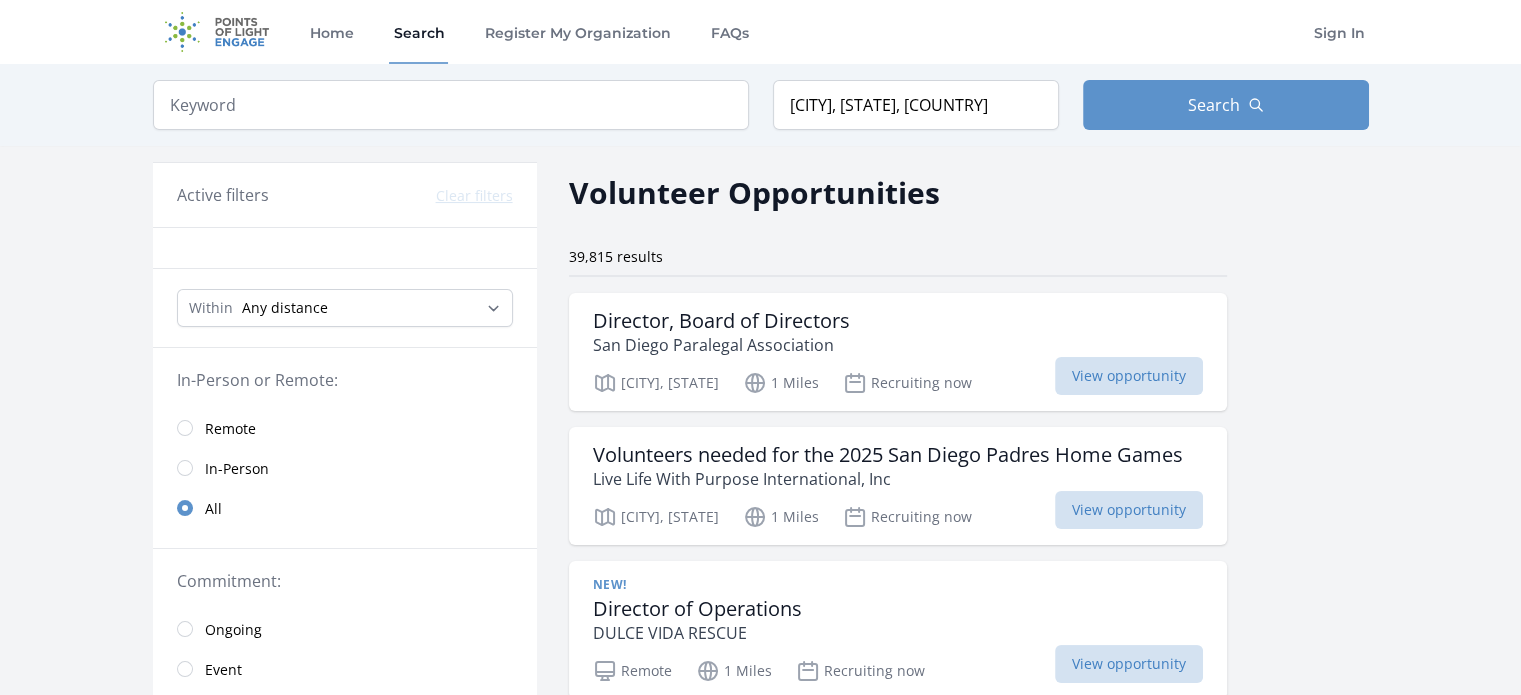 click on "Remote" at bounding box center [230, 429] 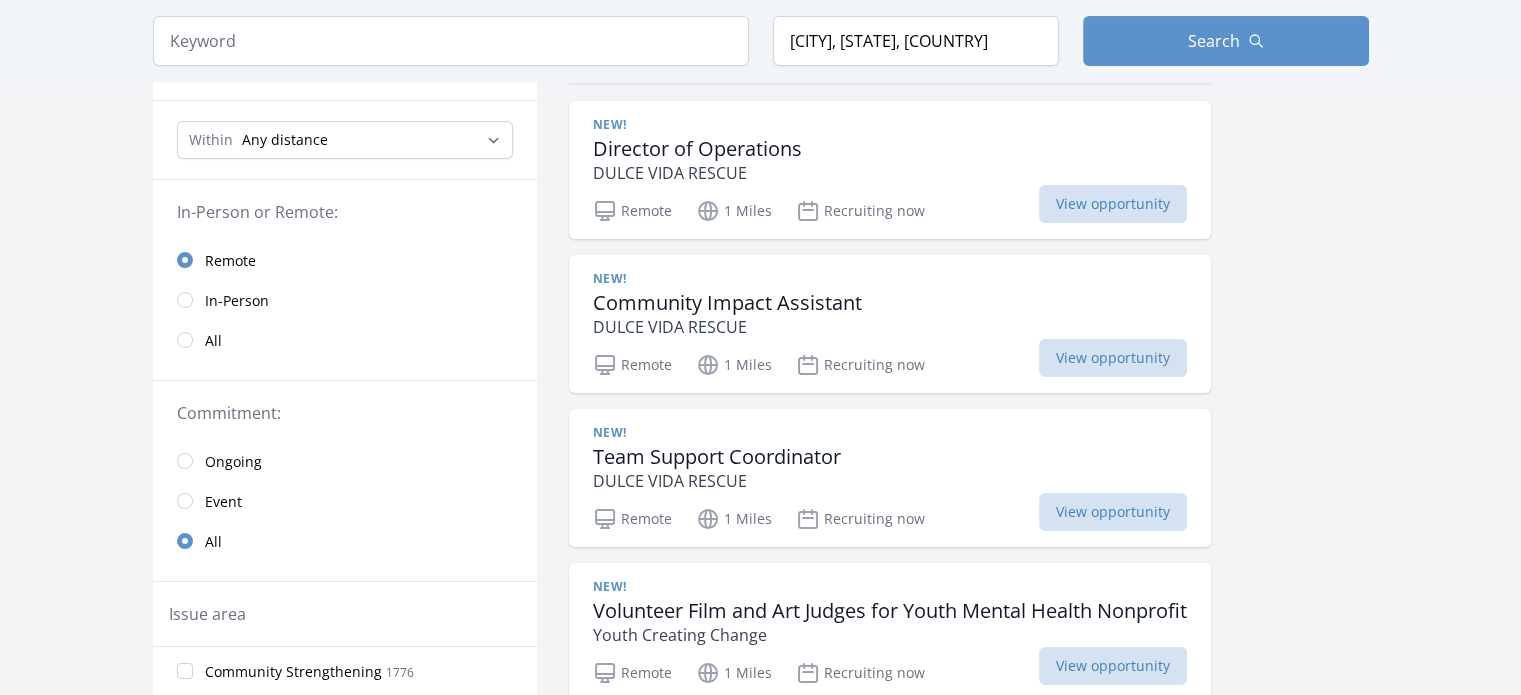 scroll, scrollTop: 200, scrollLeft: 0, axis: vertical 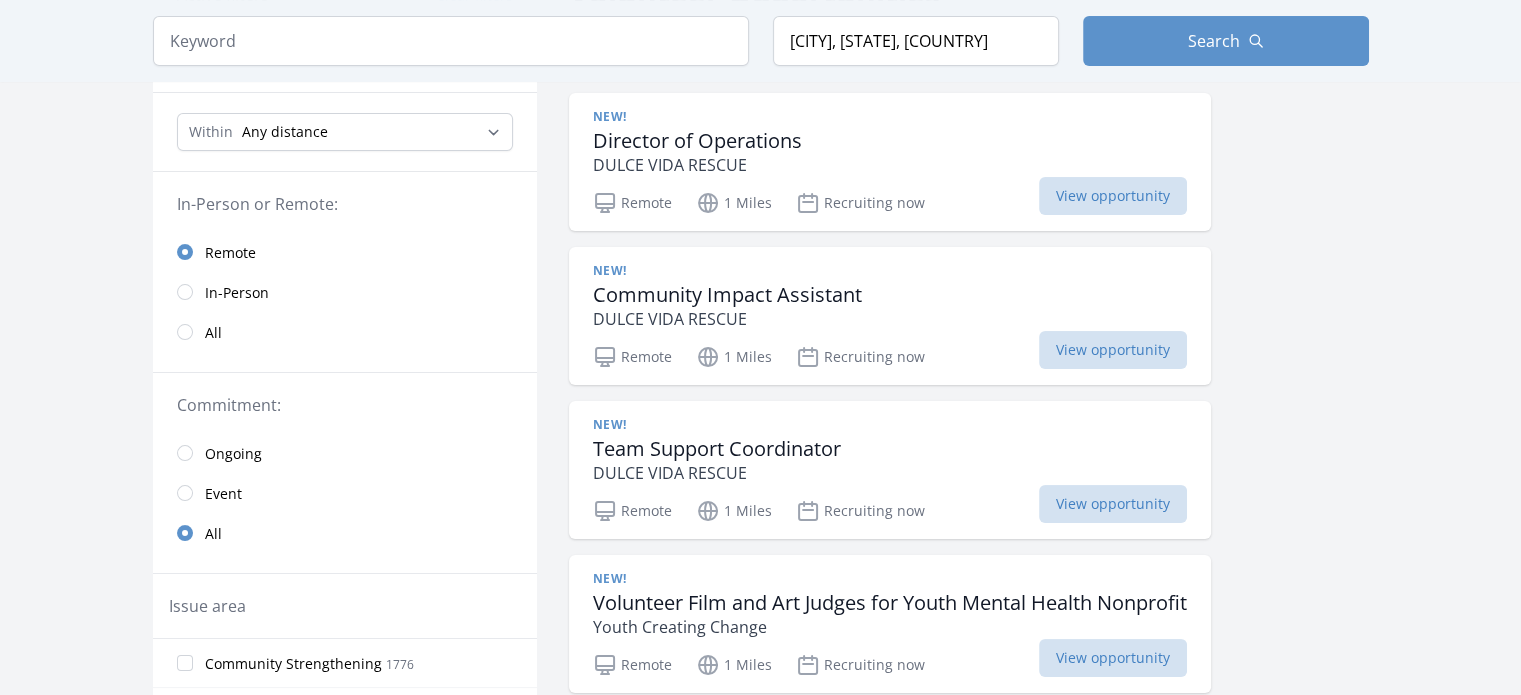 click on "Ongoing" at bounding box center [233, 454] 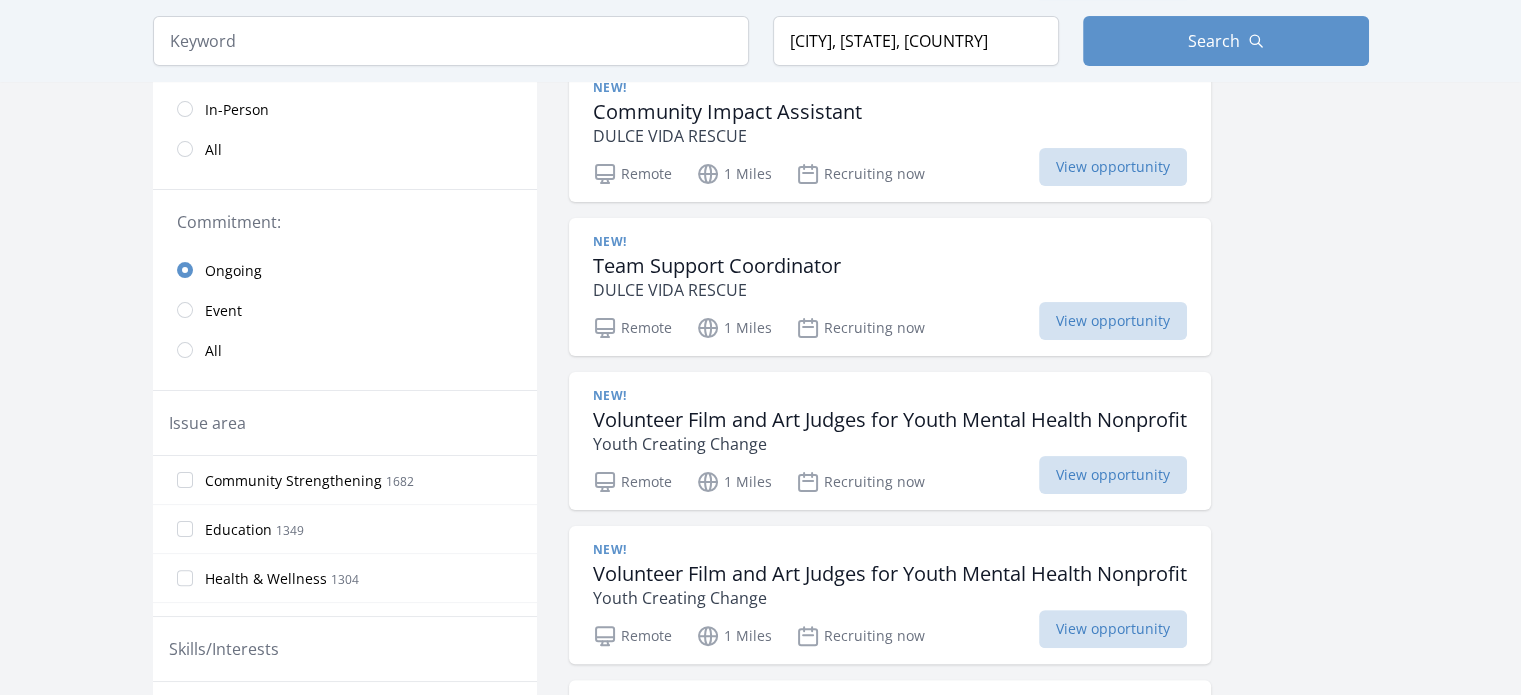 scroll, scrollTop: 500, scrollLeft: 0, axis: vertical 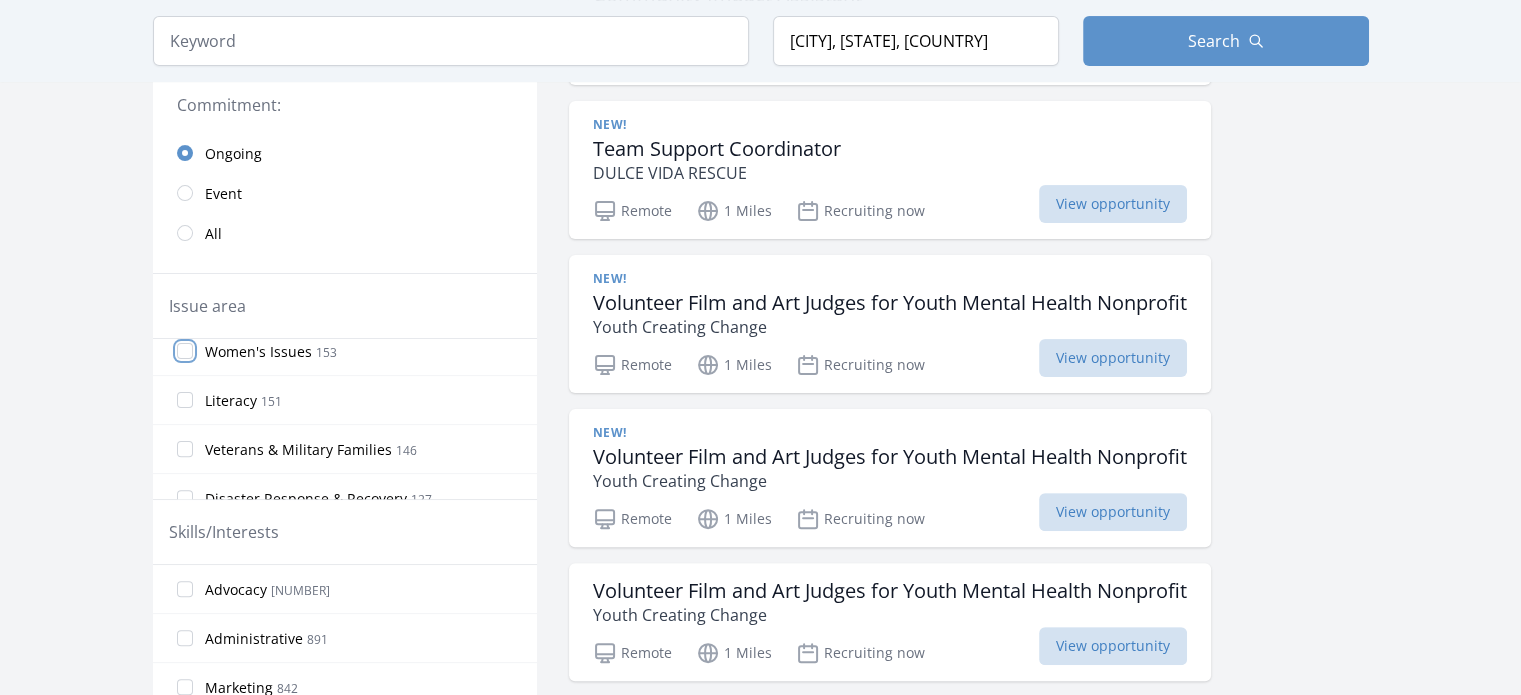 click on "Women's Issues   153" at bounding box center [185, 351] 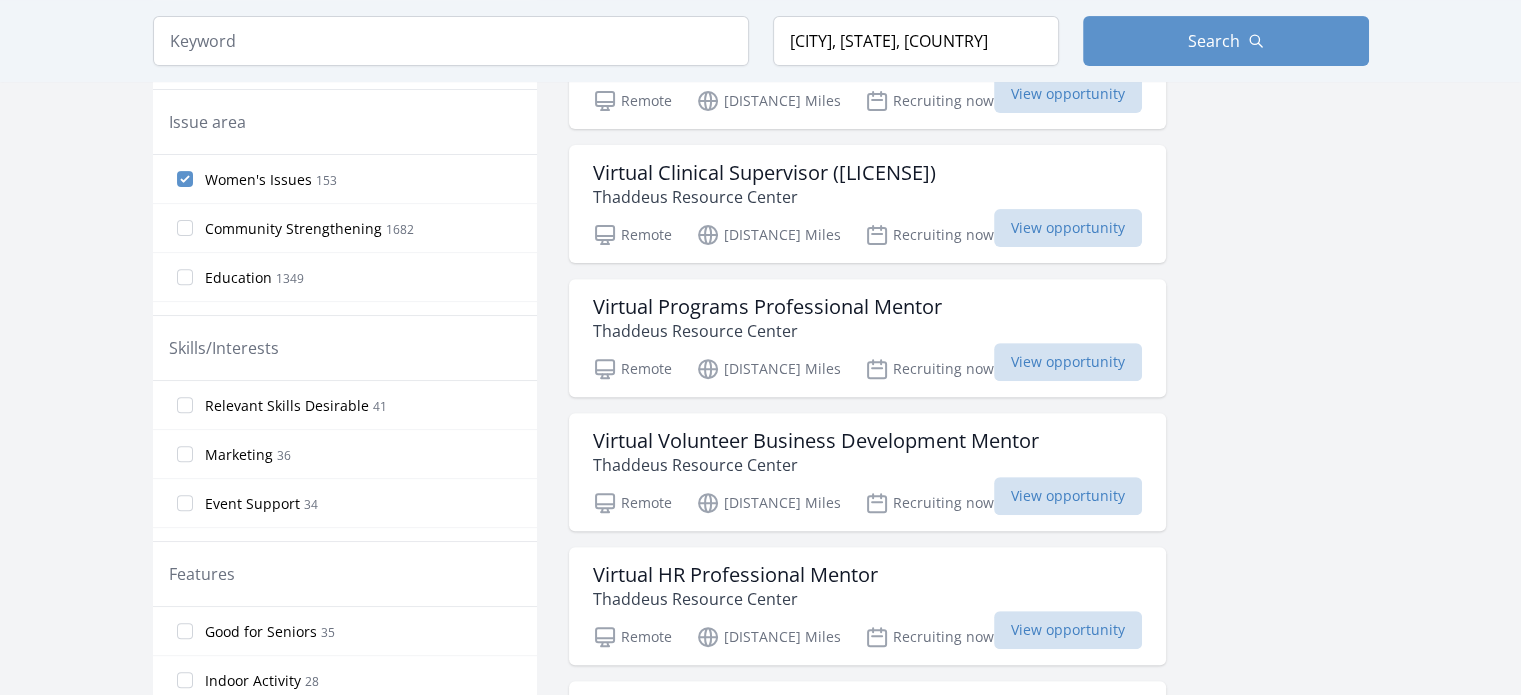scroll, scrollTop: 700, scrollLeft: 0, axis: vertical 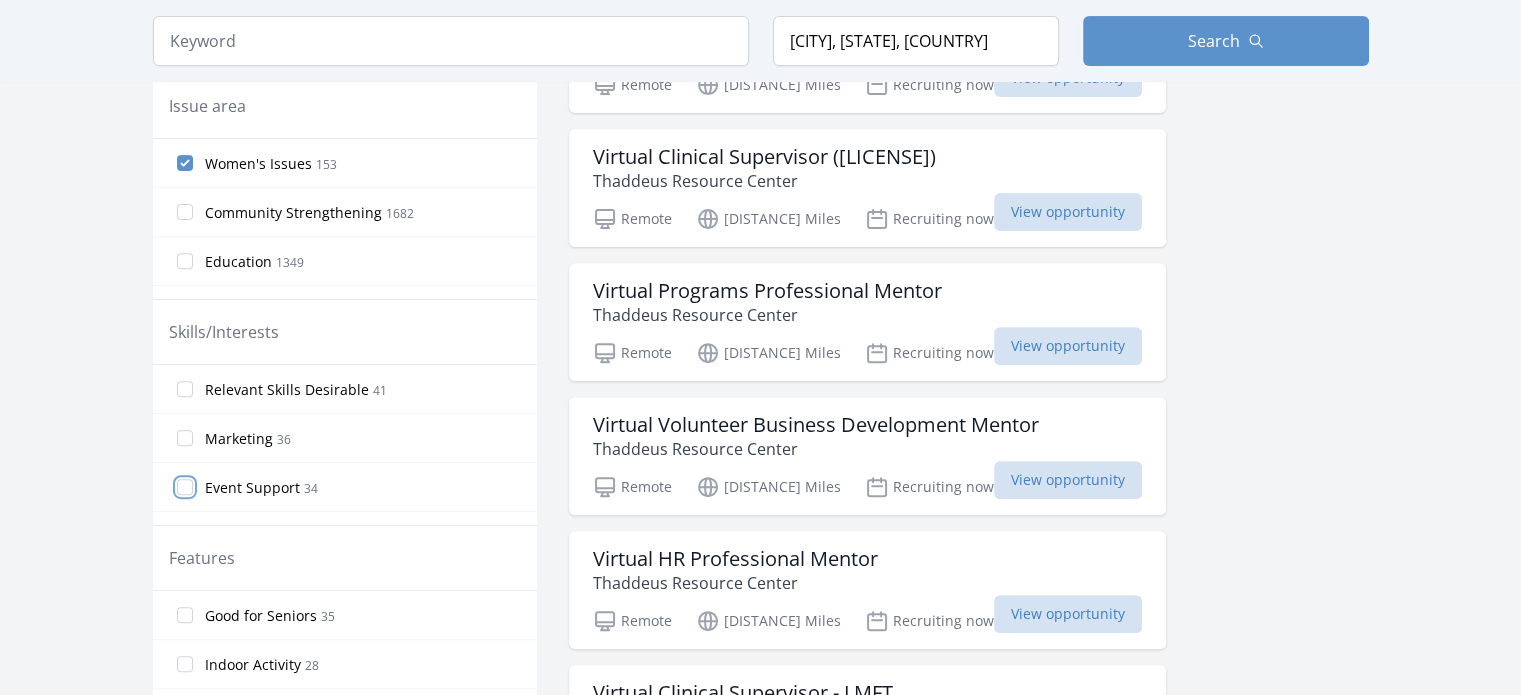 click on "Event Support   34" at bounding box center [185, 487] 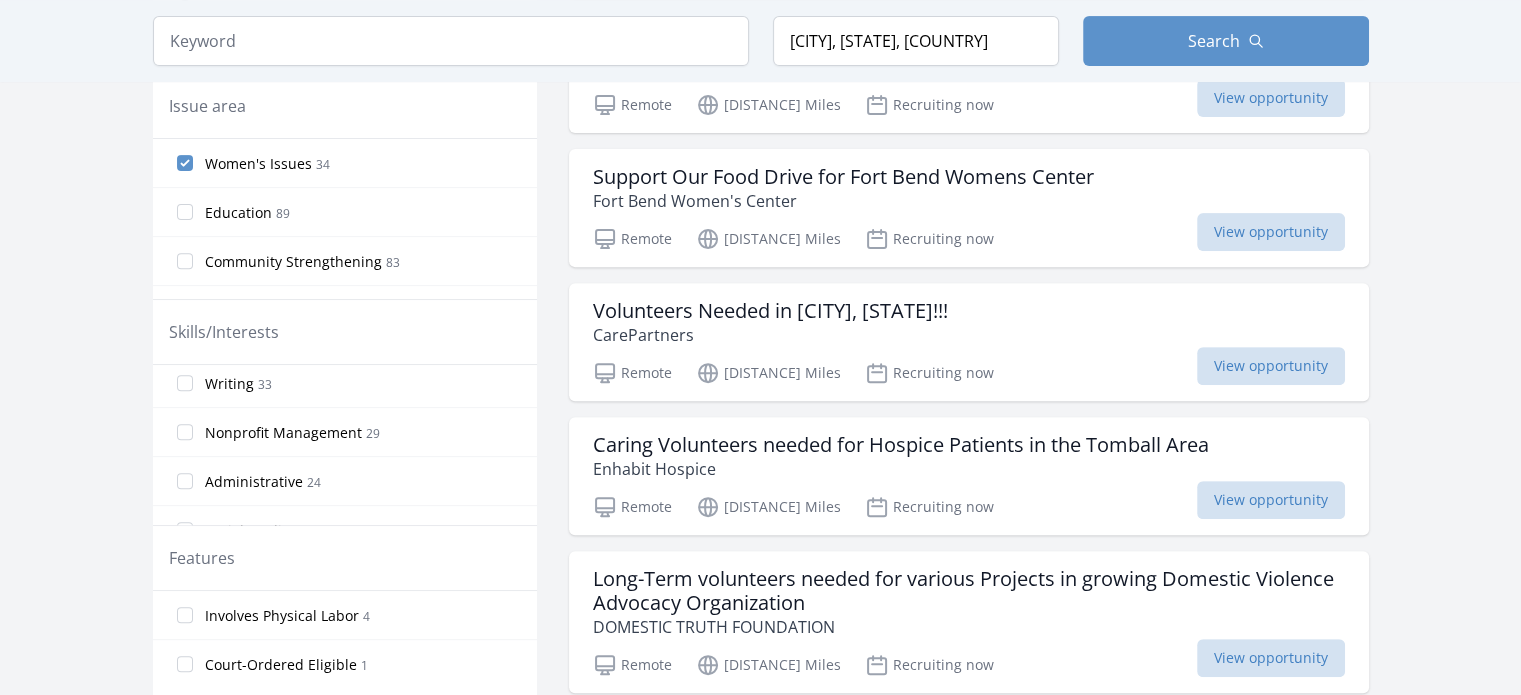 scroll, scrollTop: 200, scrollLeft: 0, axis: vertical 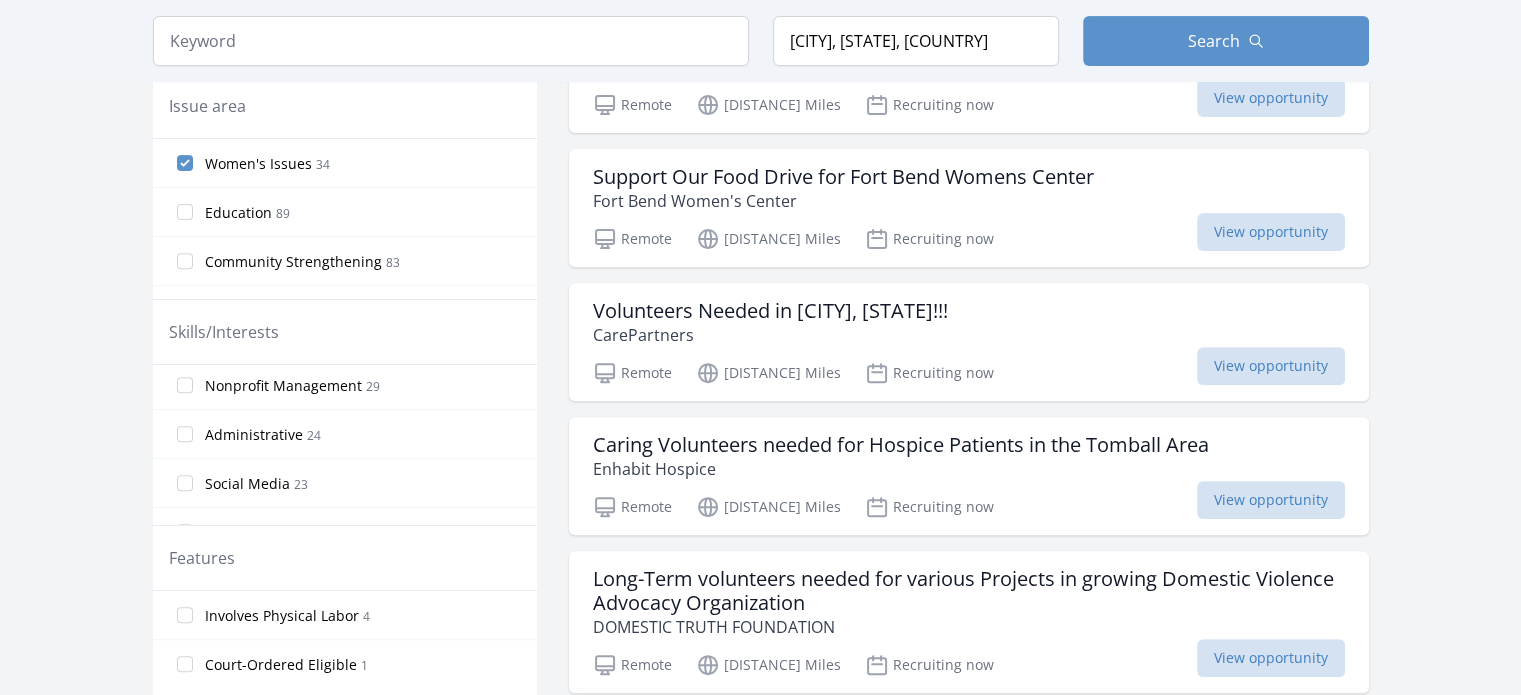 click on "Administrative   24" at bounding box center [345, 434] 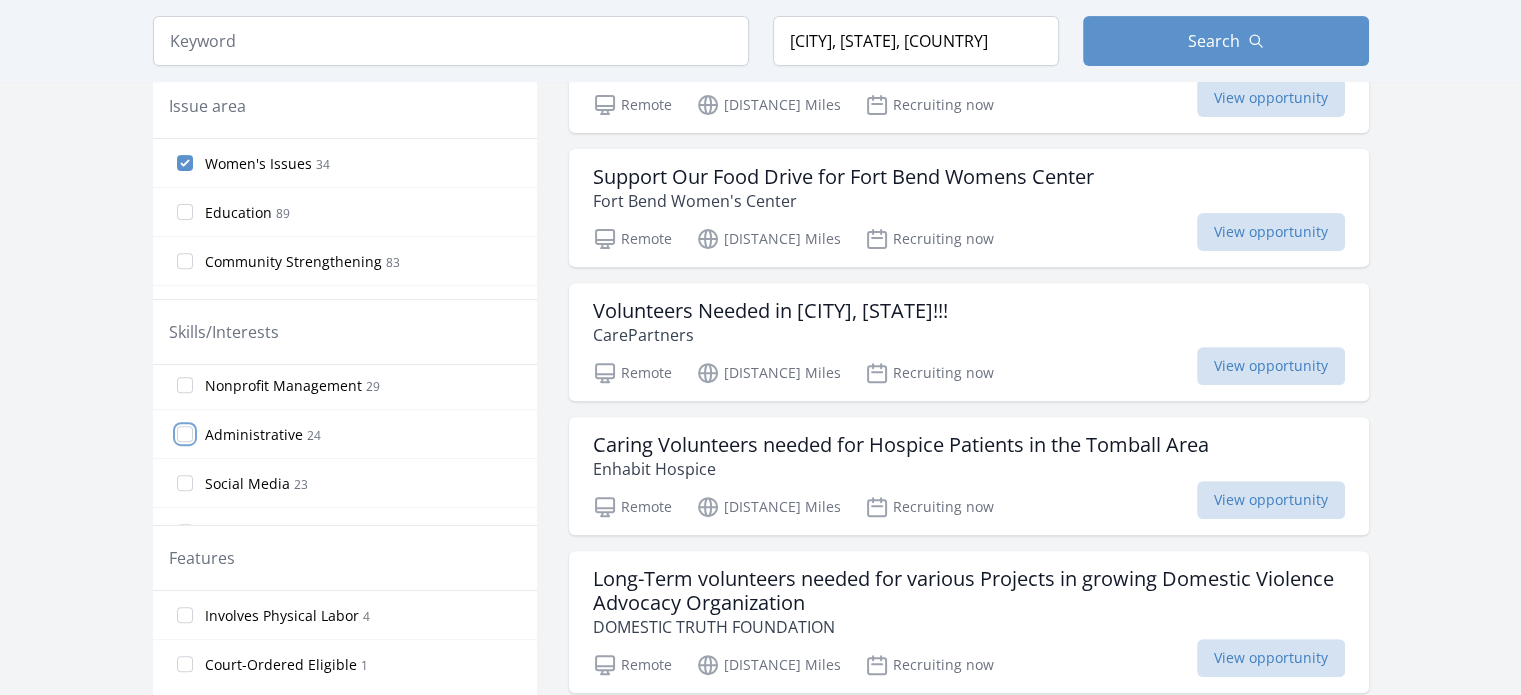 click on "Administrative   24" at bounding box center (185, 434) 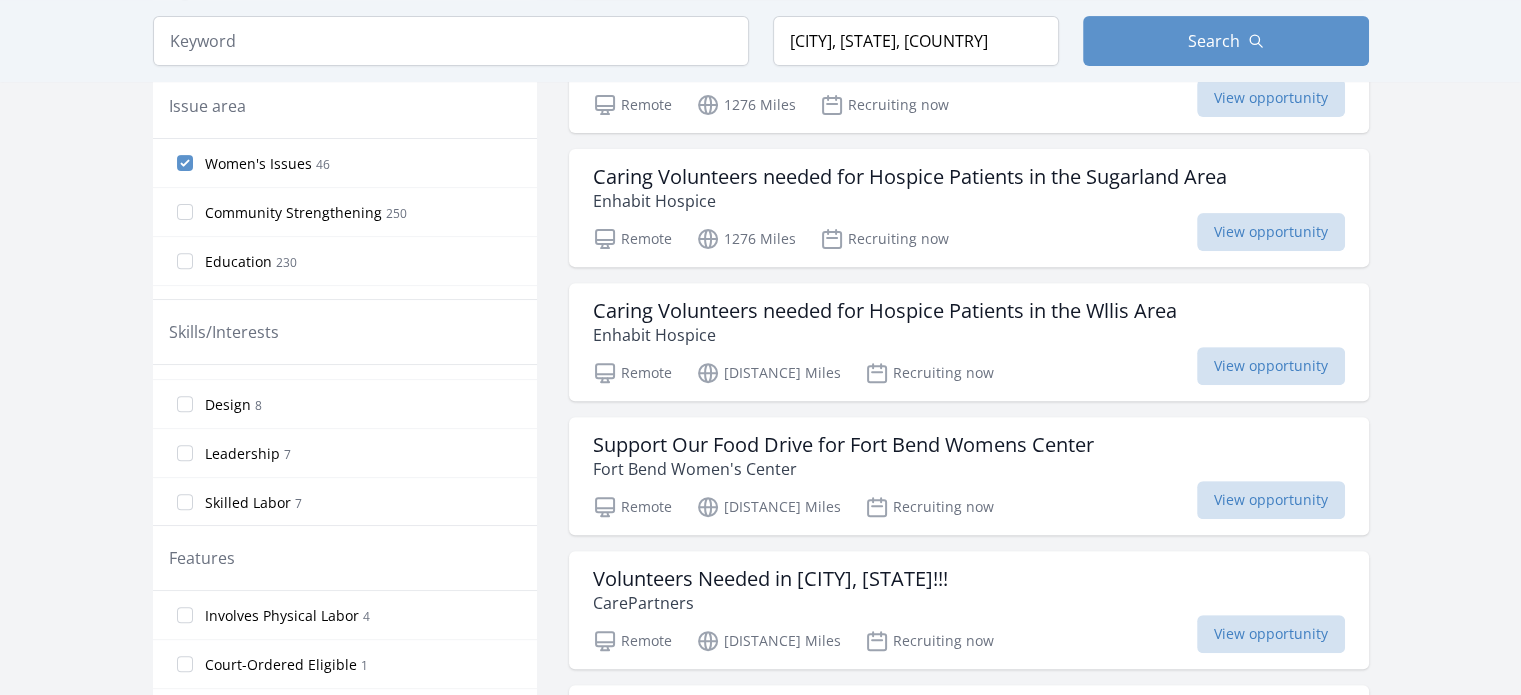 scroll, scrollTop: 800, scrollLeft: 0, axis: vertical 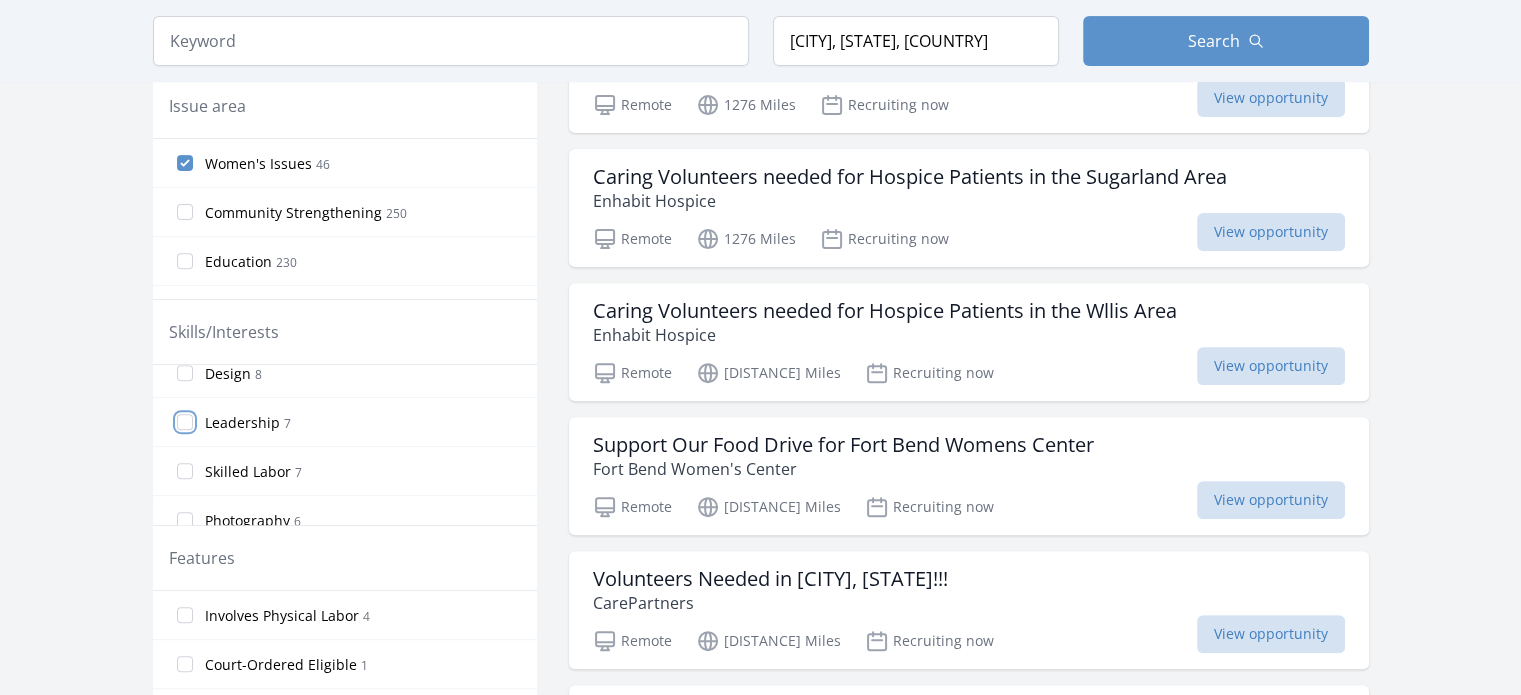 click on "Leadership   7" at bounding box center [185, 422] 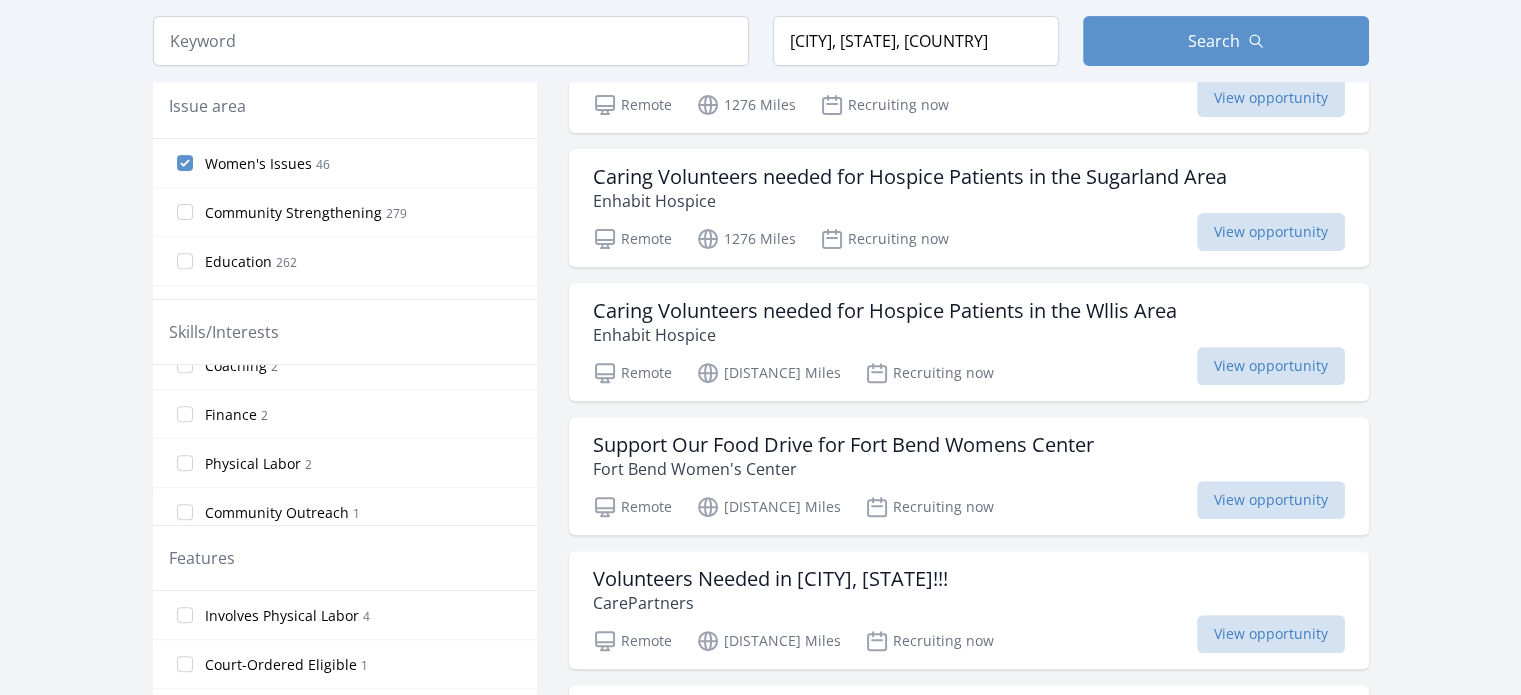 scroll, scrollTop: 1254, scrollLeft: 0, axis: vertical 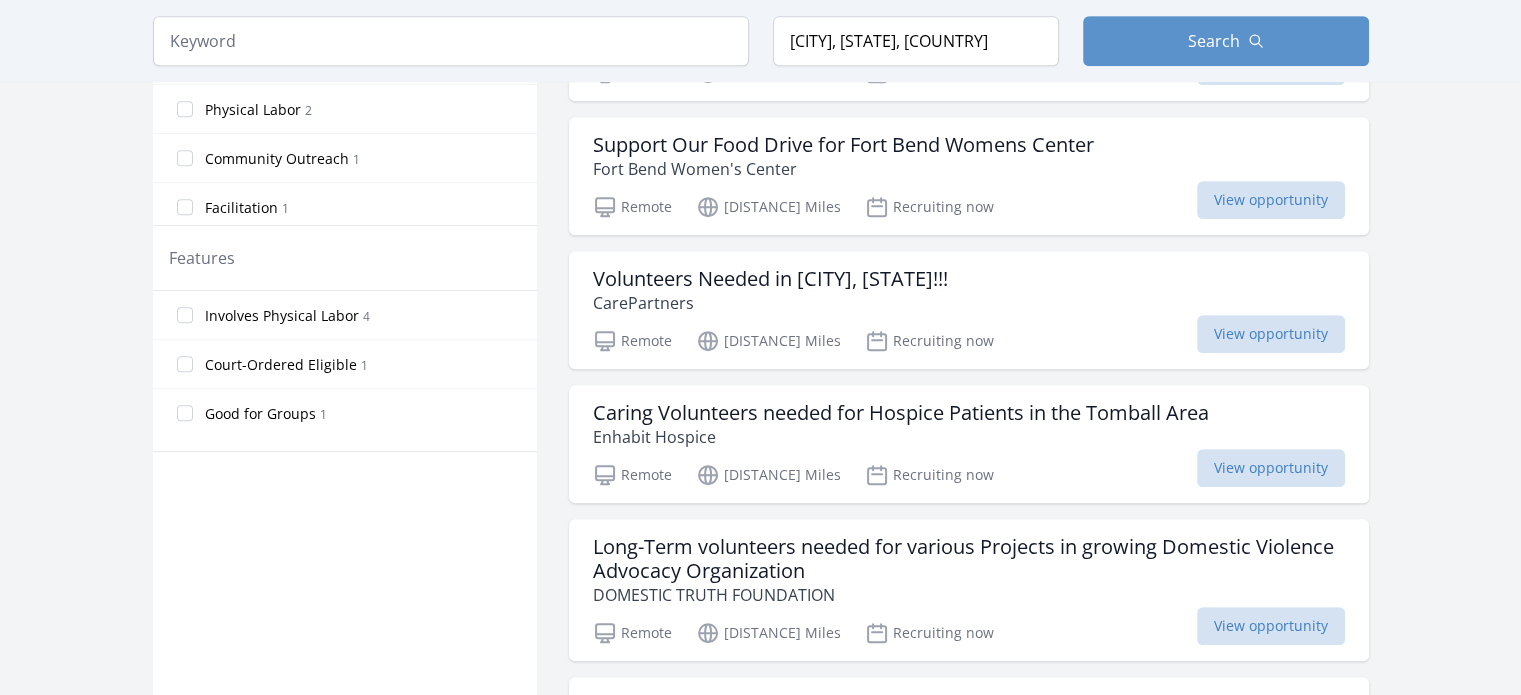 click on "Good for Groups" at bounding box center (260, 414) 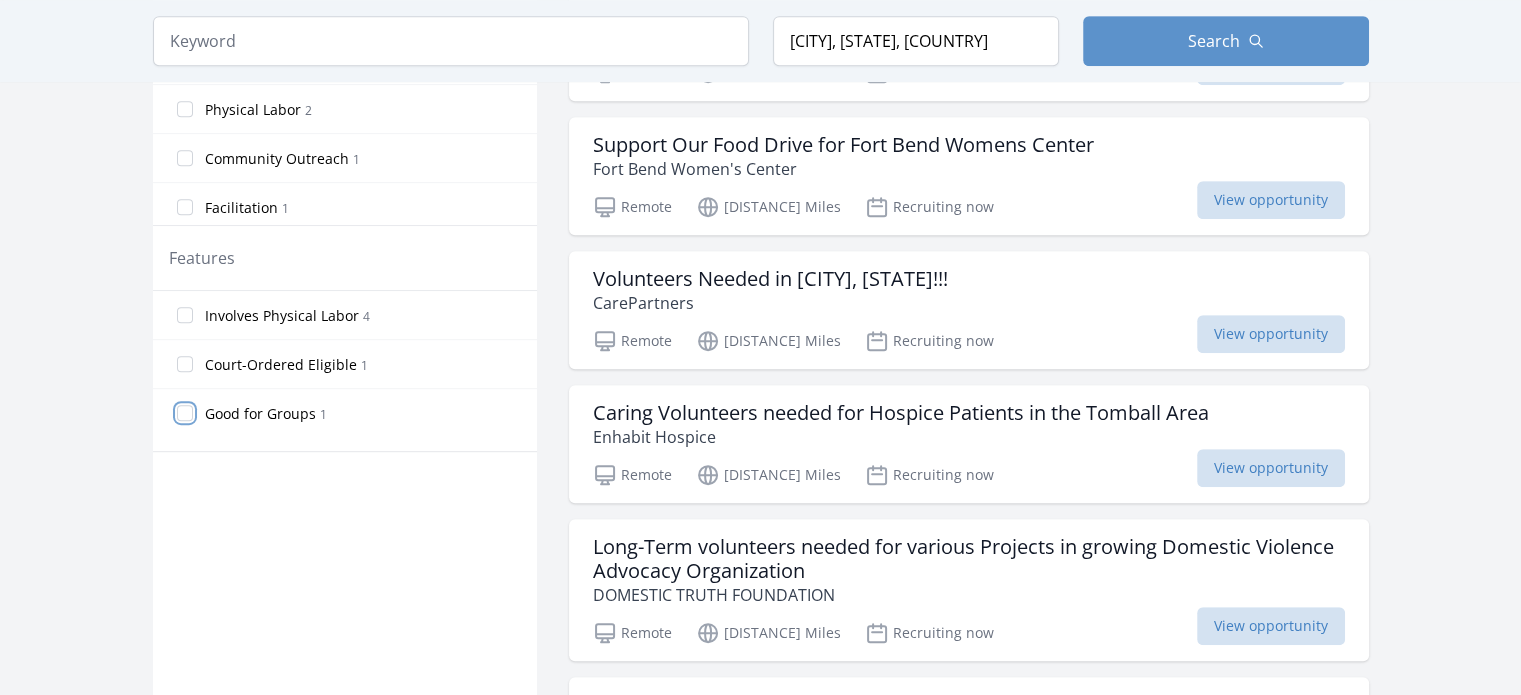 click on "Good for Groups   1" at bounding box center (185, 413) 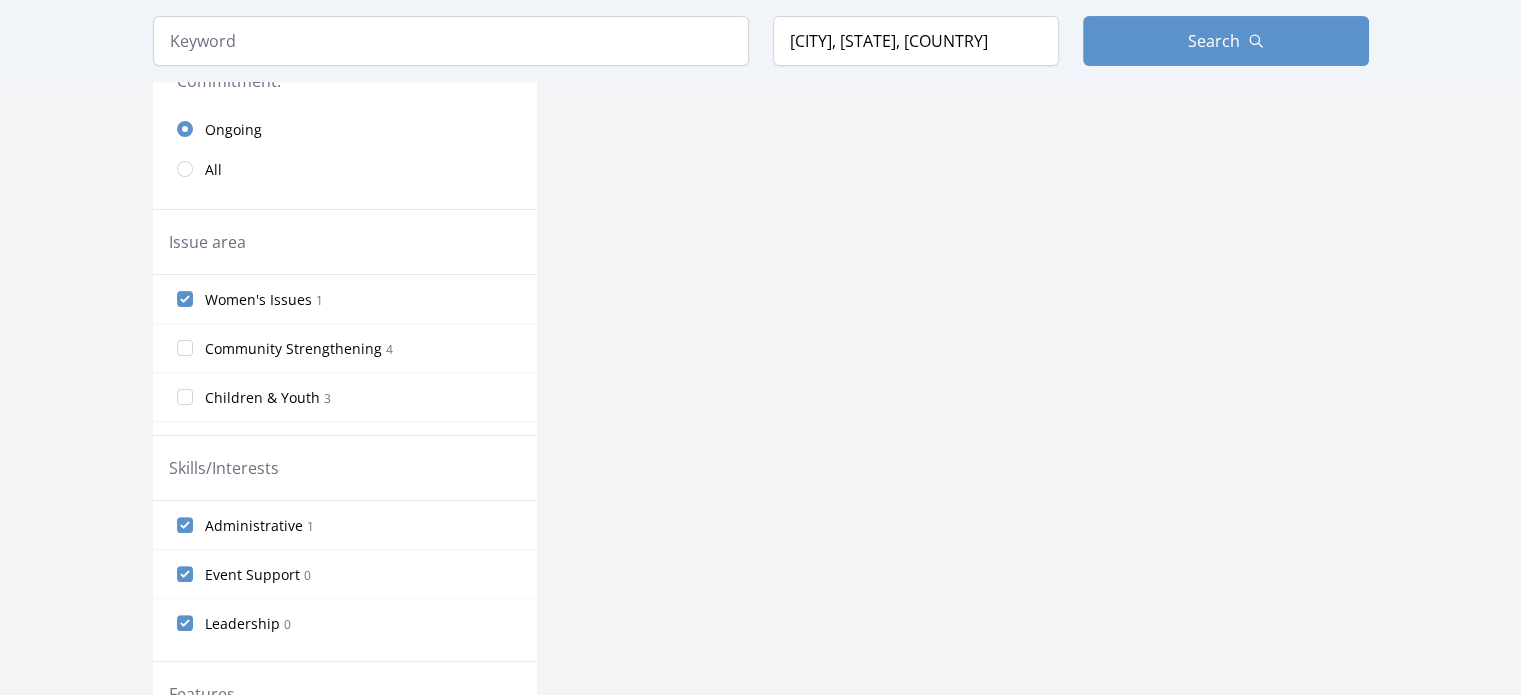 scroll, scrollTop: 418, scrollLeft: 0, axis: vertical 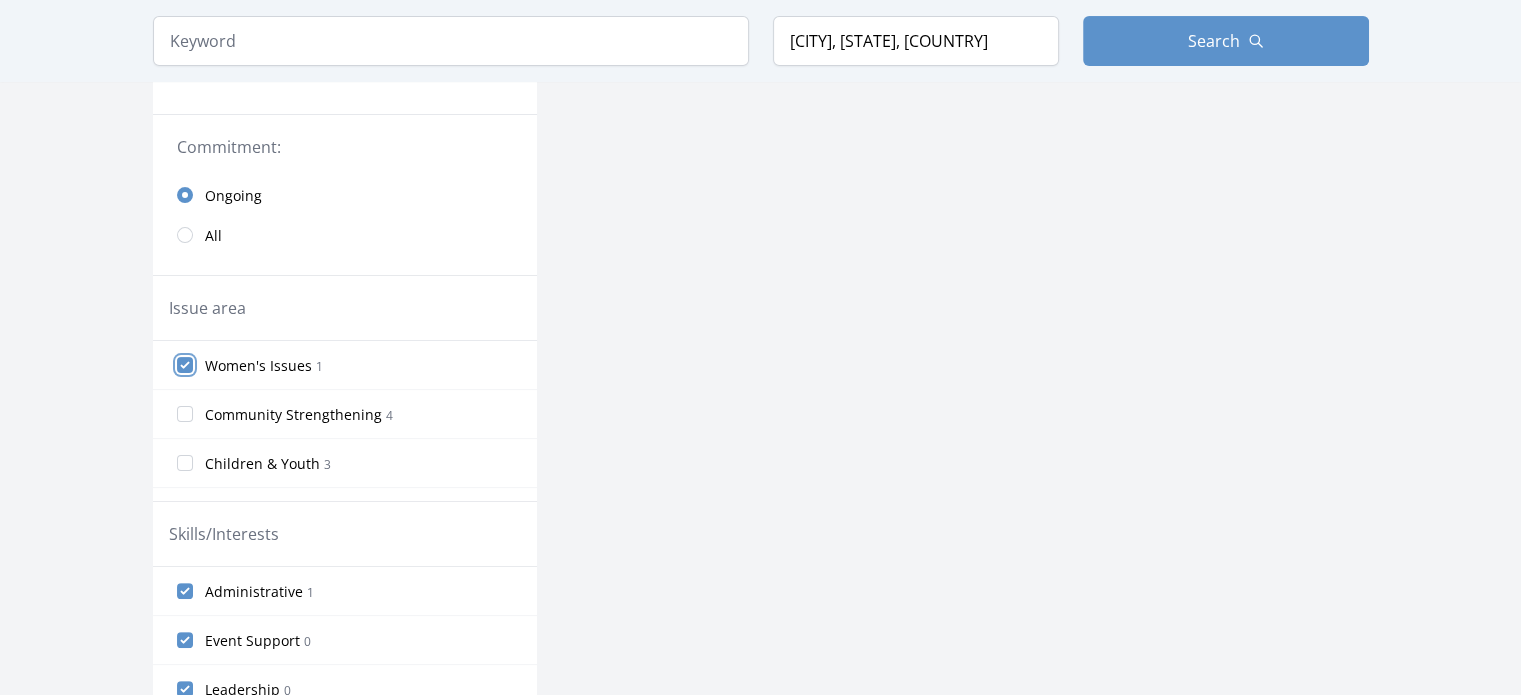 click on "Women's Issues   1" at bounding box center [185, 365] 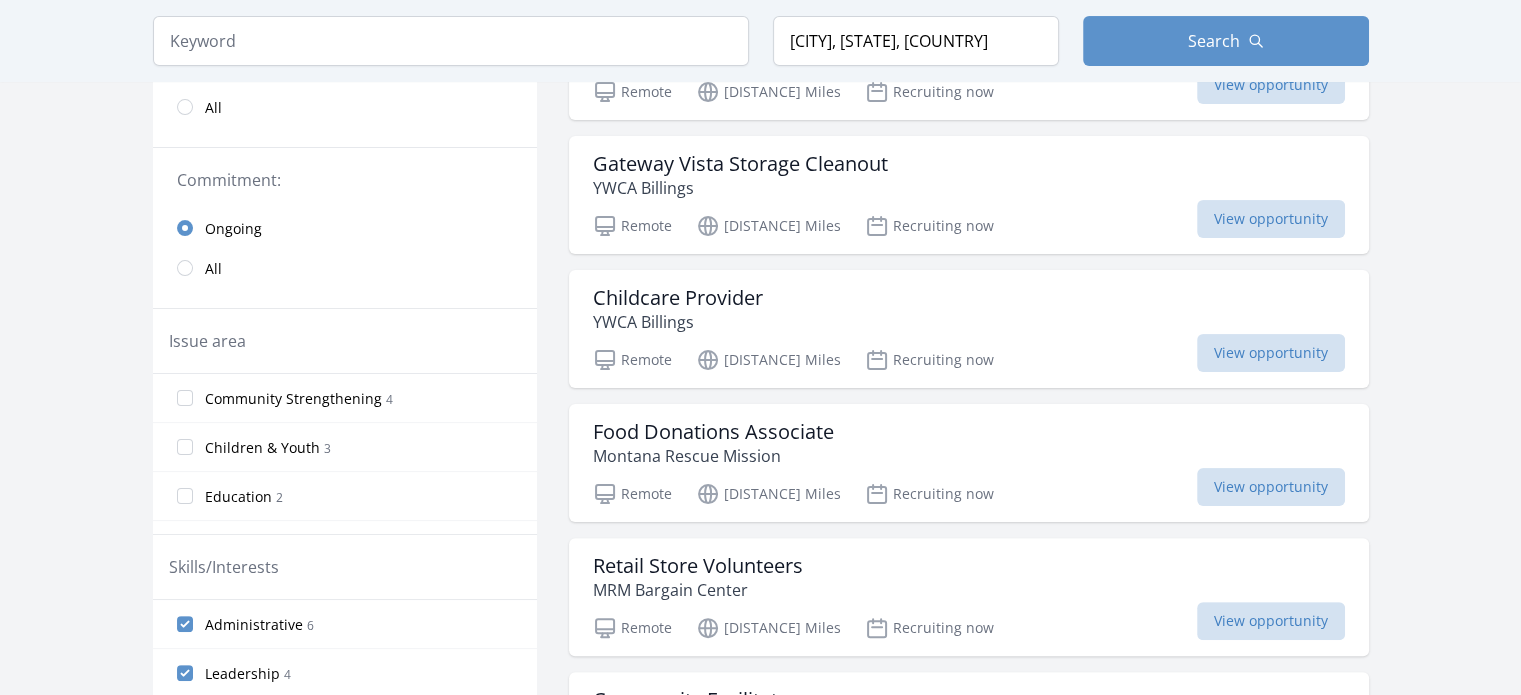 scroll, scrollTop: 418, scrollLeft: 0, axis: vertical 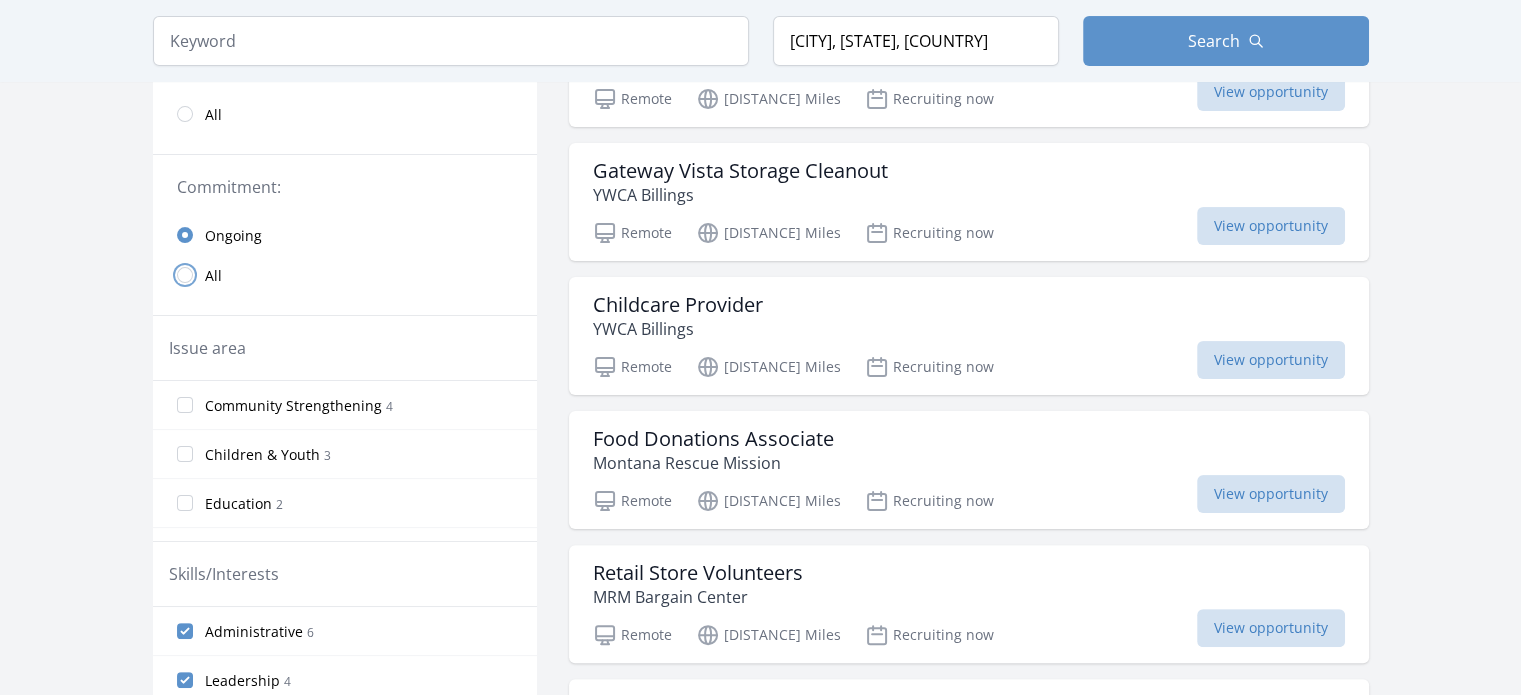 click at bounding box center (185, 275) 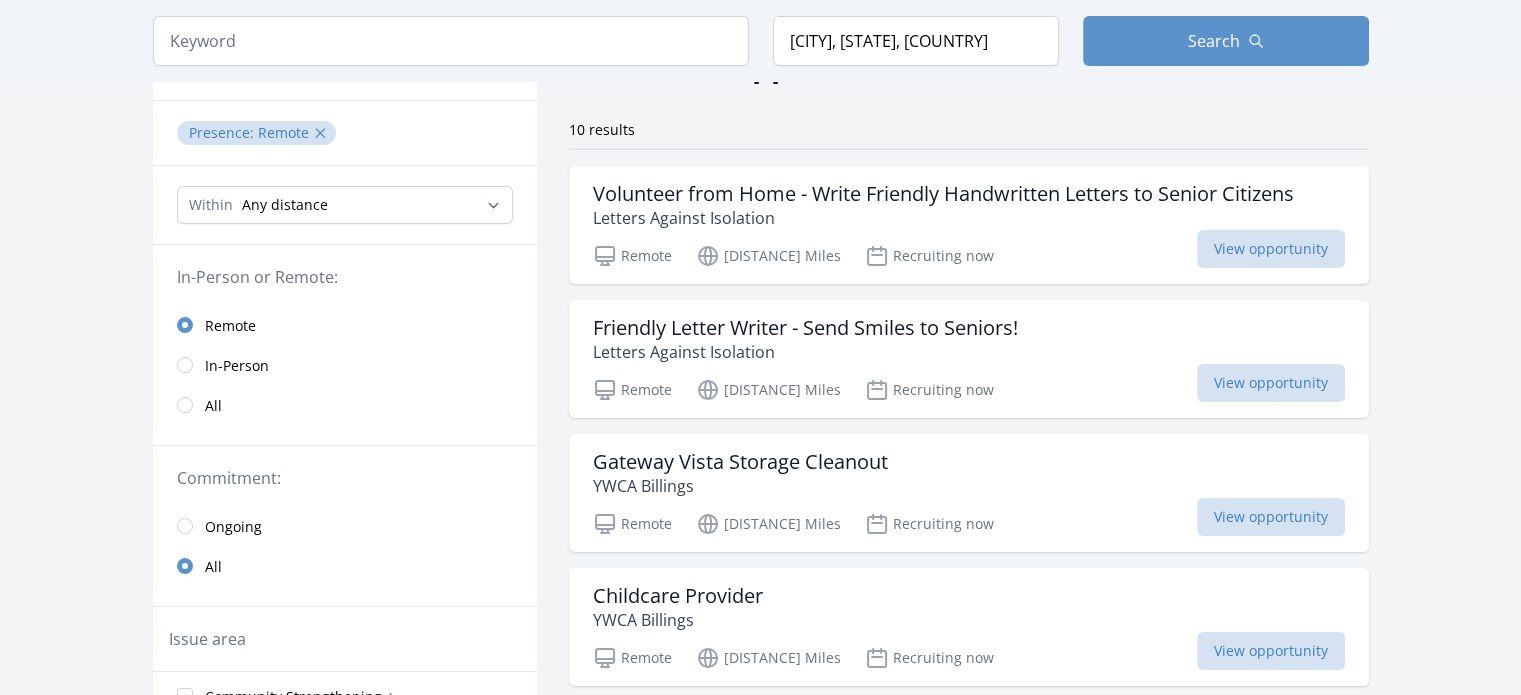 scroll, scrollTop: 118, scrollLeft: 0, axis: vertical 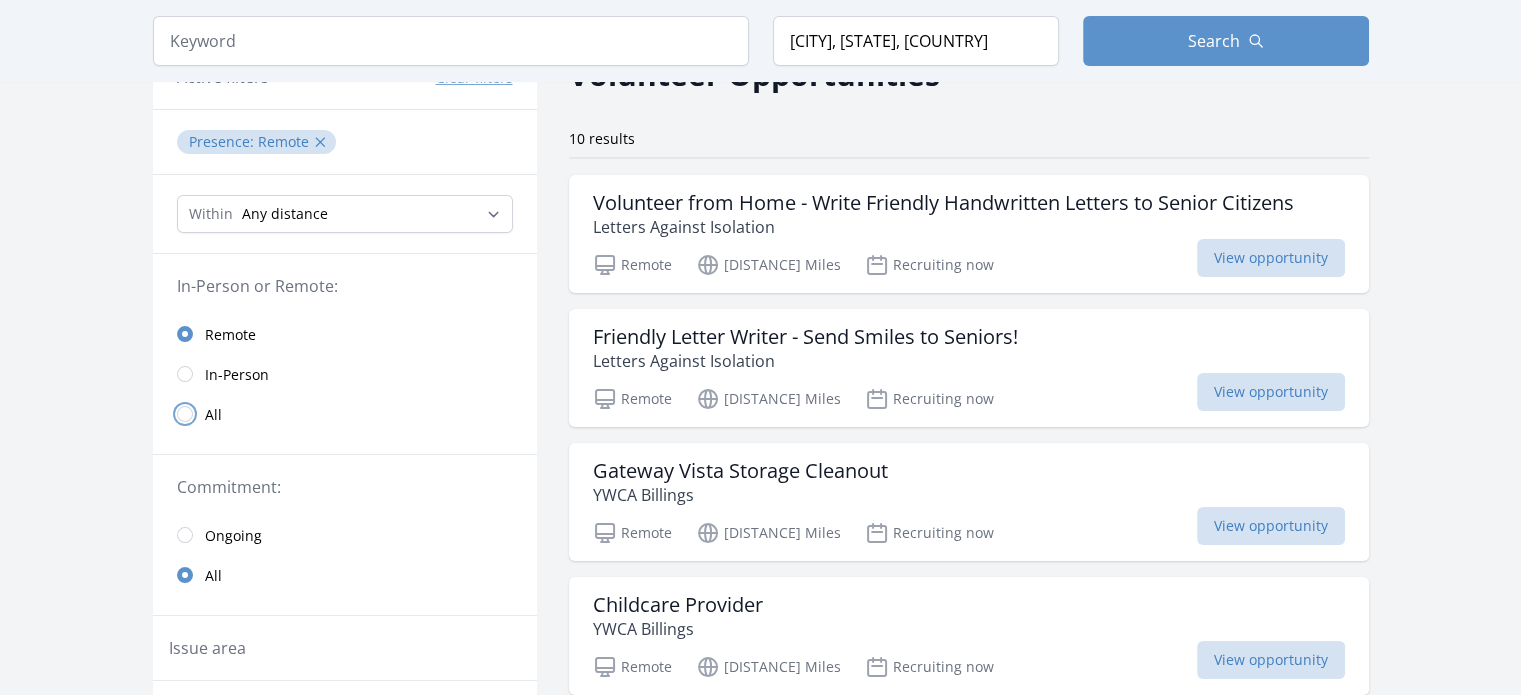 click at bounding box center [185, 414] 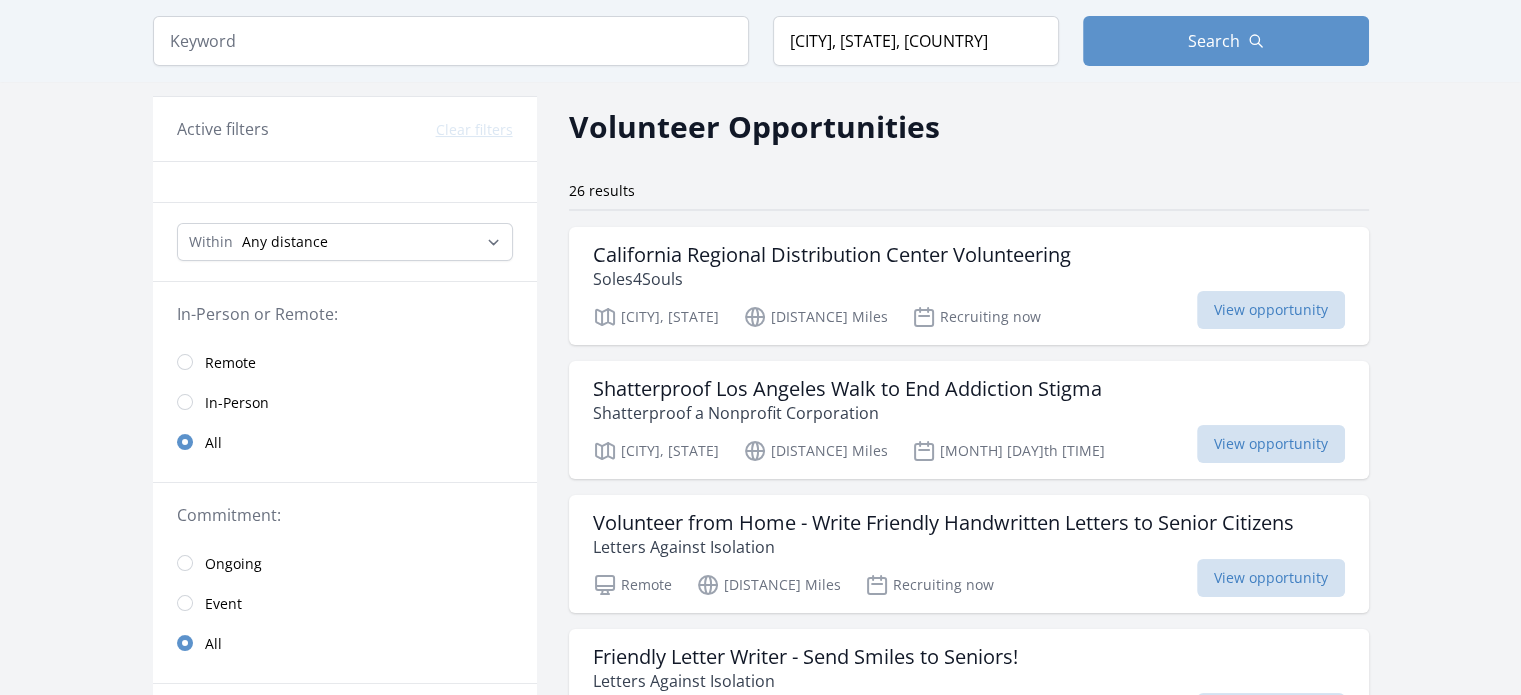 scroll, scrollTop: 18, scrollLeft: 0, axis: vertical 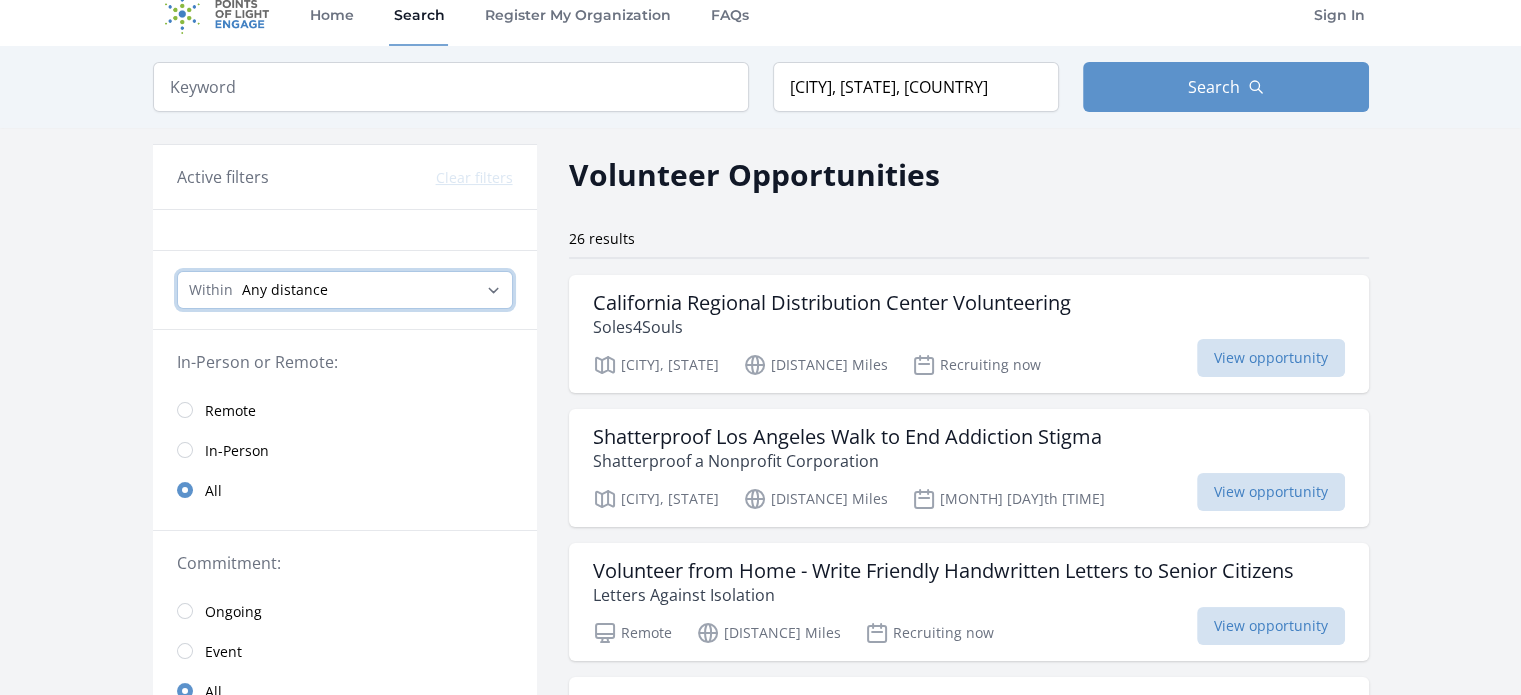 click on "Any distance , 5 Miles , 20 Miles , 50 Miles , 100 Miles" at bounding box center [345, 290] 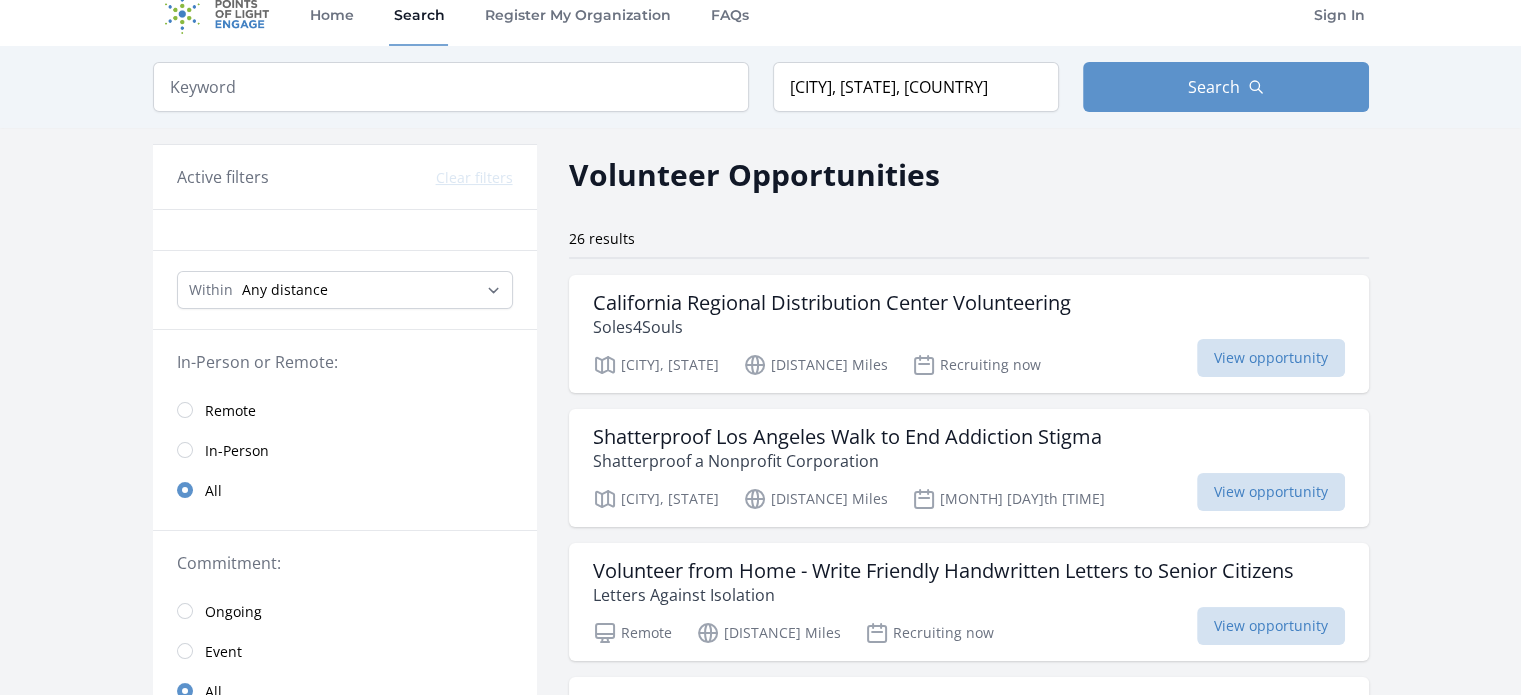 click on "Active filters
Clear filters" at bounding box center (345, 177) 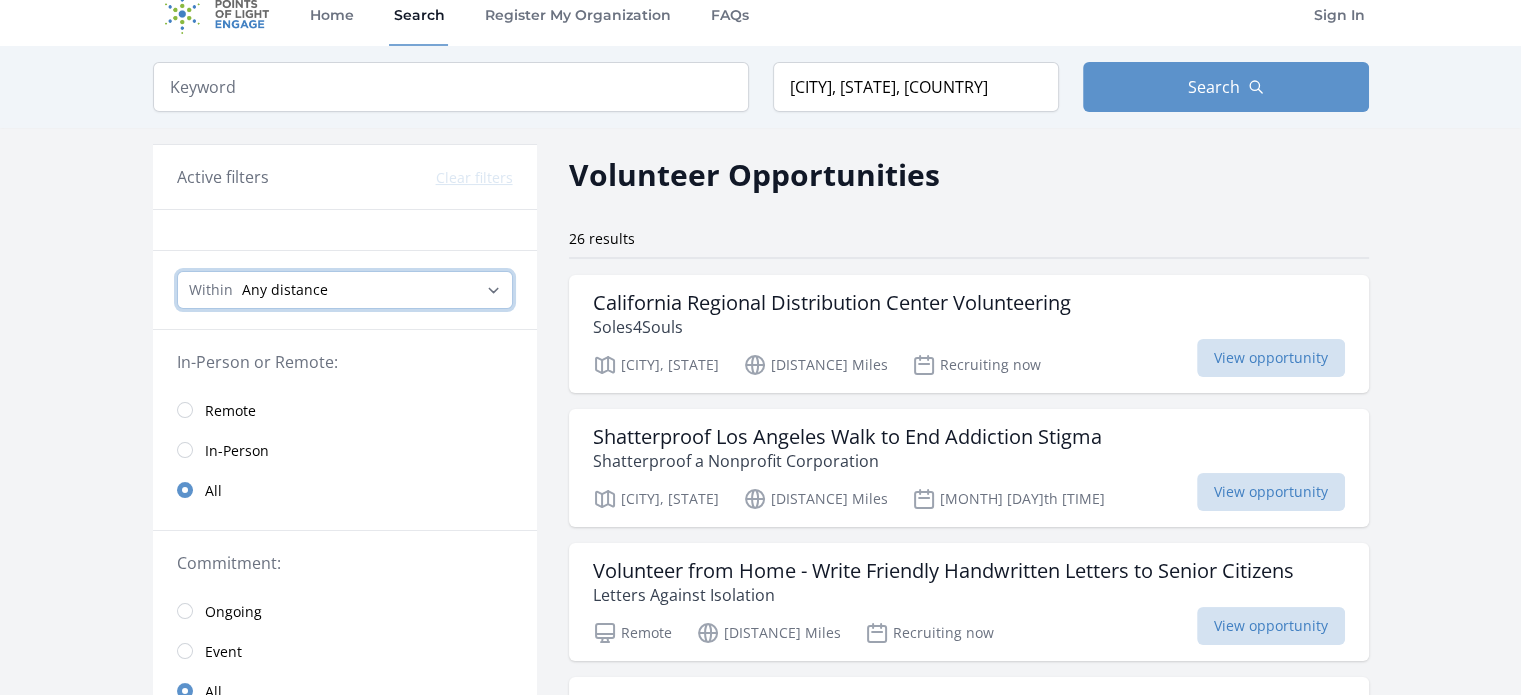 click on "Any distance , 5 Miles , 20 Miles , 50 Miles , 100 Miles" at bounding box center [345, 290] 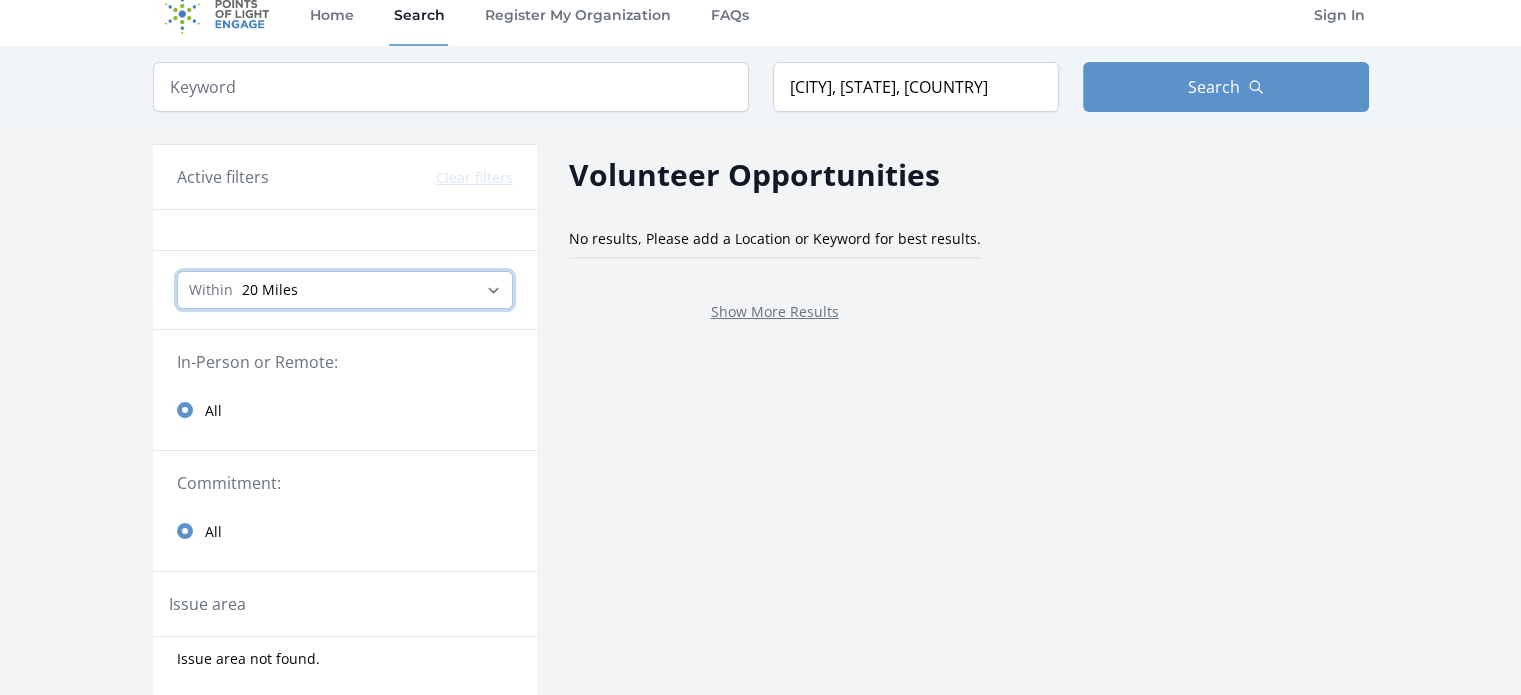 click on "Any distance , 5 Miles , 20 Miles , 50 Miles , 100 Miles" at bounding box center [345, 290] 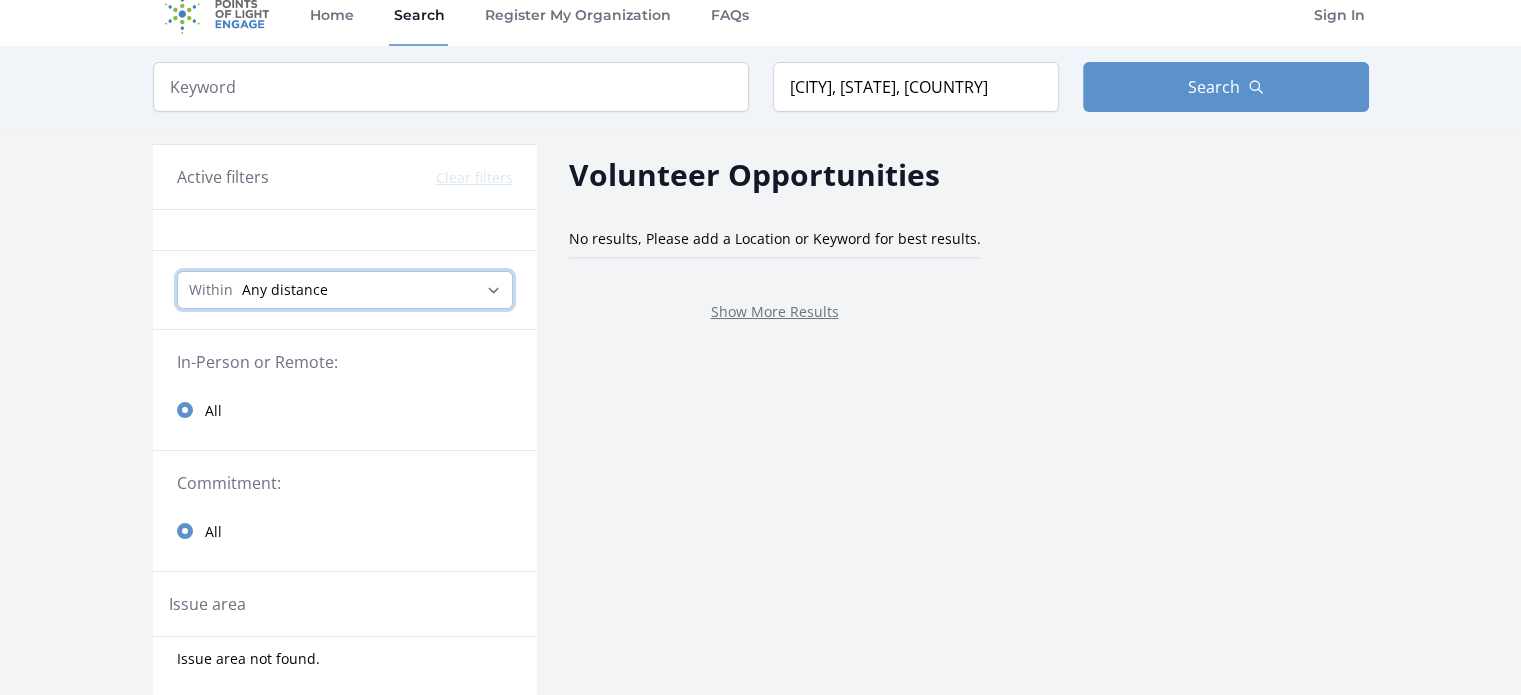 click on "Any distance , 5 Miles , 20 Miles , 50 Miles , 100 Miles" at bounding box center [345, 290] 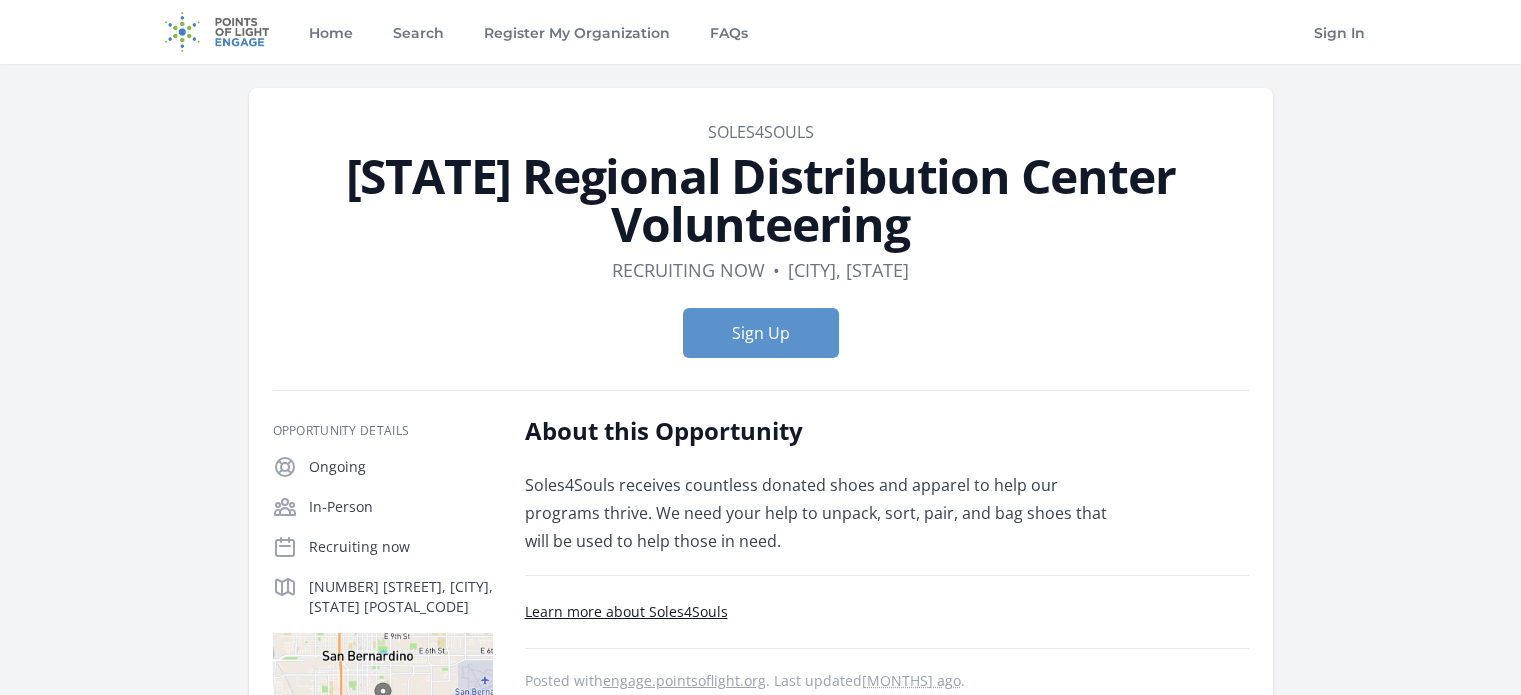 scroll, scrollTop: 0, scrollLeft: 0, axis: both 